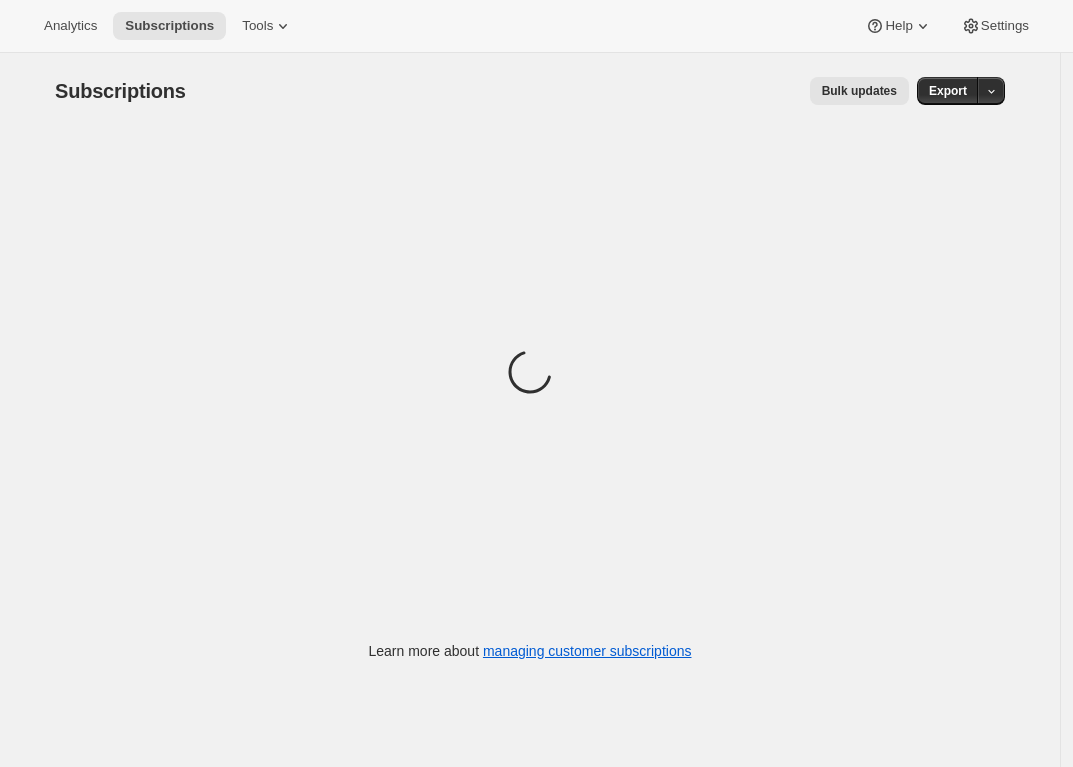 scroll, scrollTop: 0, scrollLeft: 0, axis: both 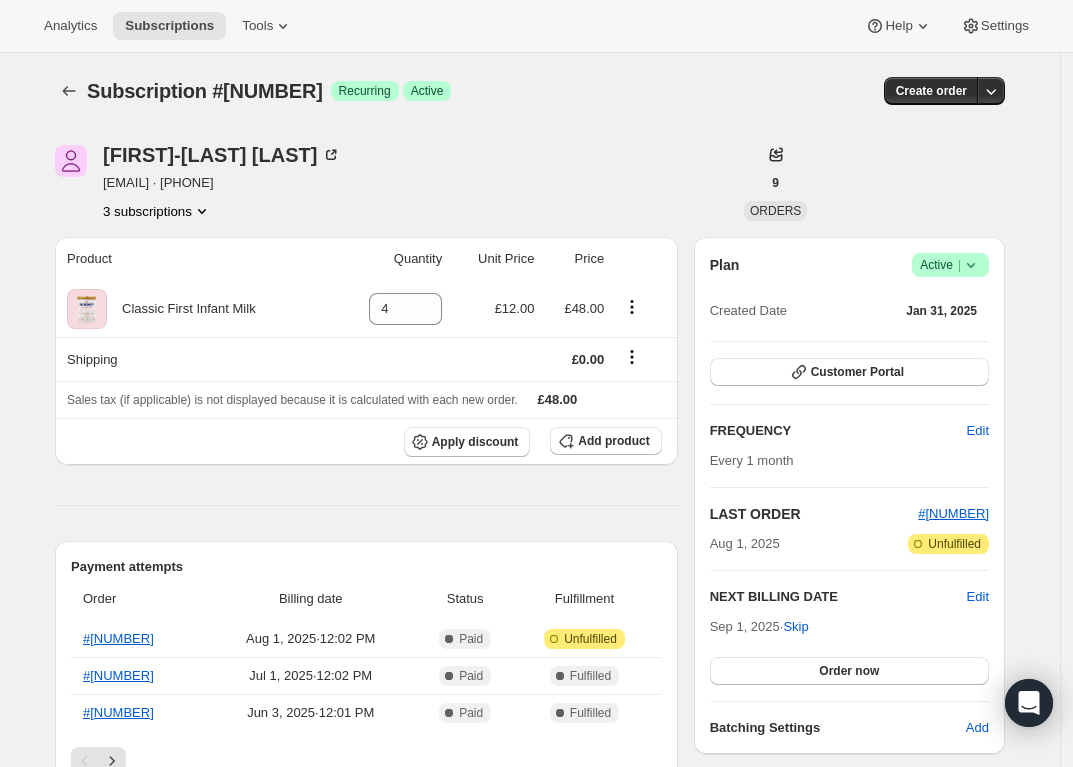 click 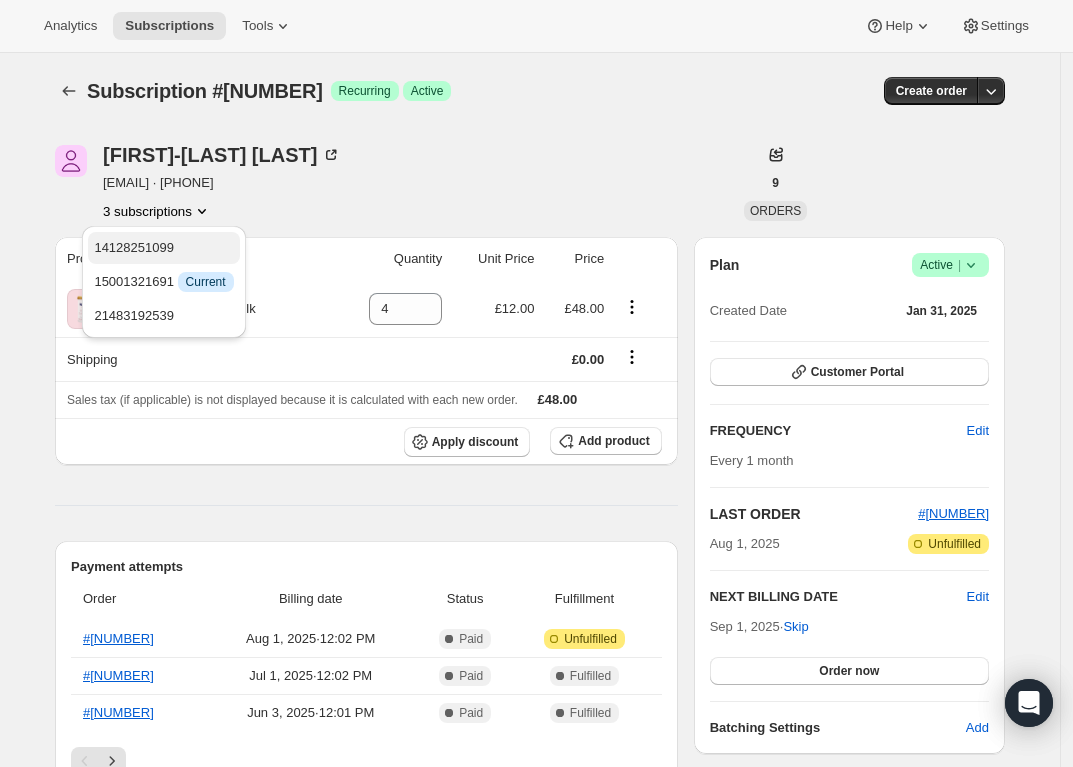click on "14128251099" at bounding box center (134, 247) 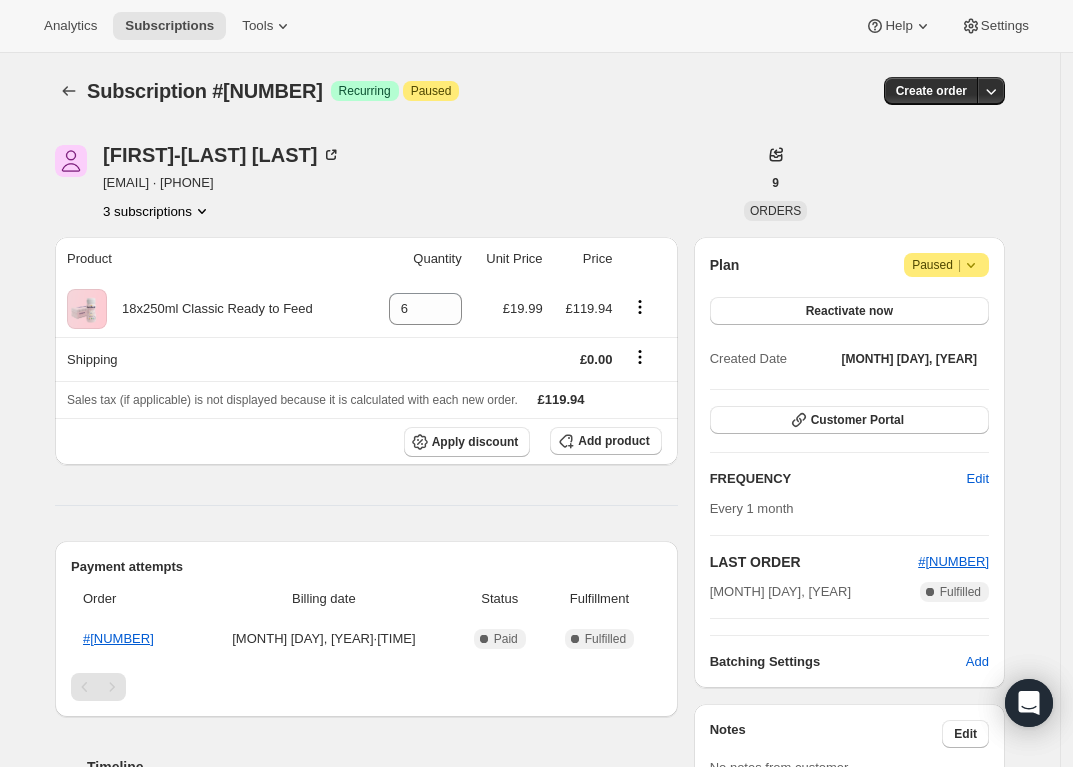 click on "3 subscriptions" at bounding box center [157, 211] 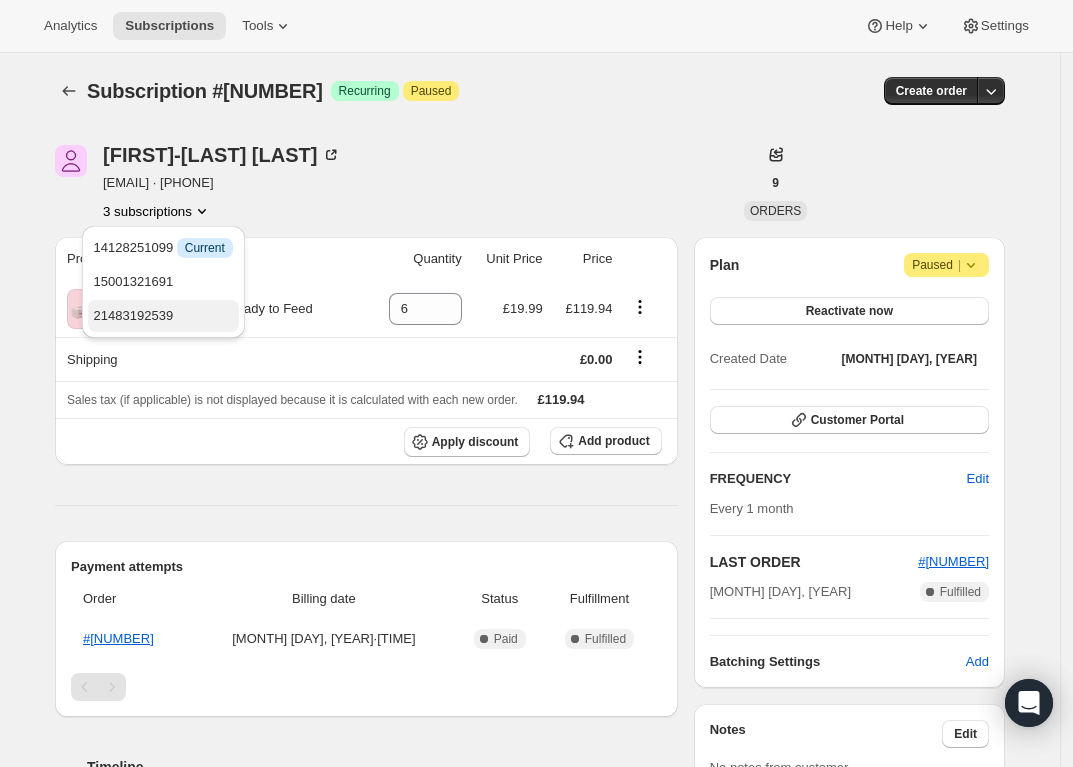 click on "21483192539" at bounding box center (163, 316) 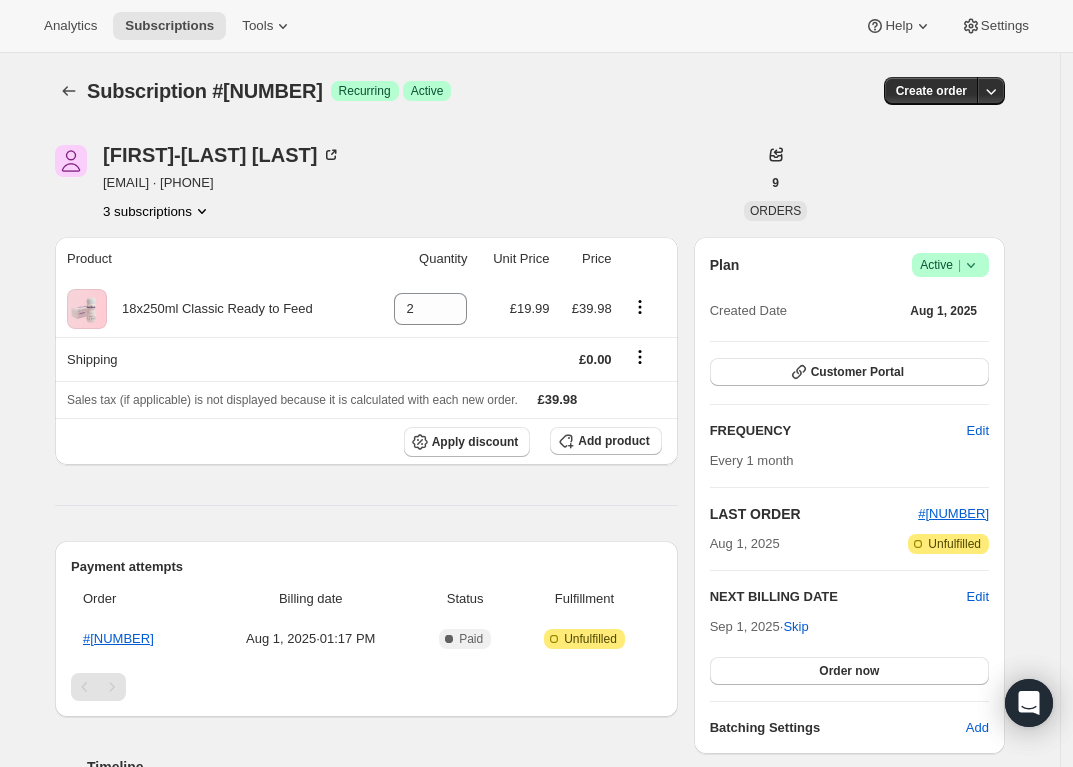 click on "3 subscriptions" at bounding box center (157, 211) 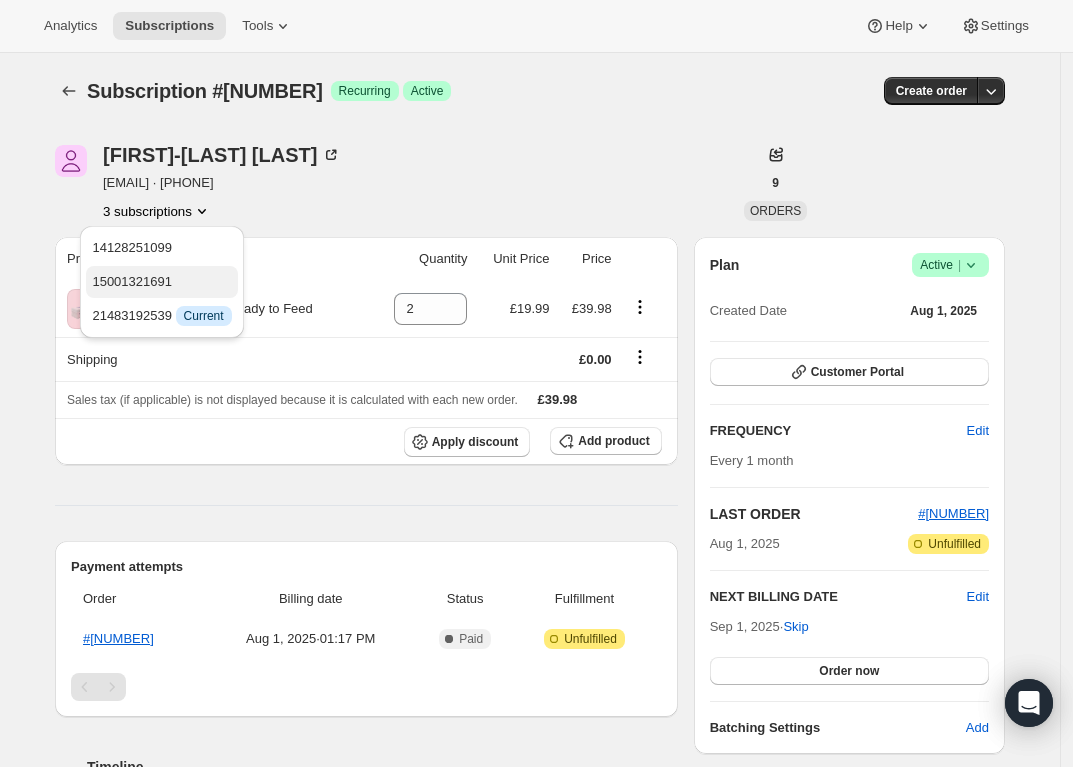click on "15001321691" at bounding box center [132, 281] 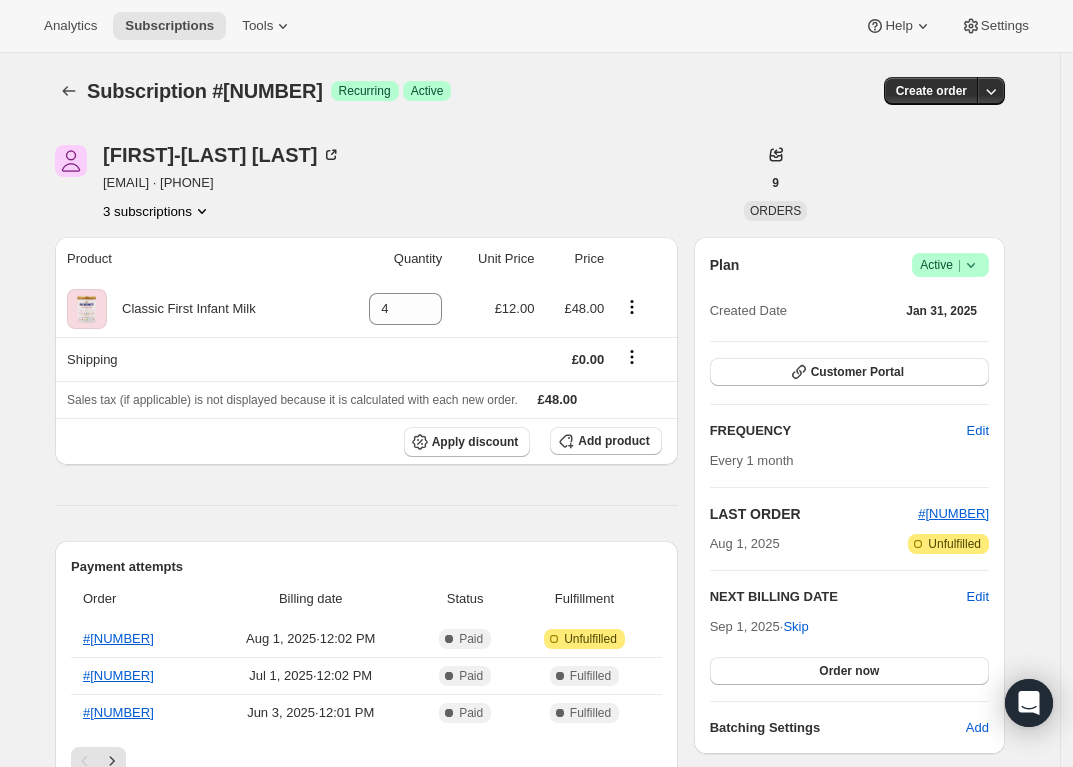 click on "3 subscriptions" at bounding box center [157, 211] 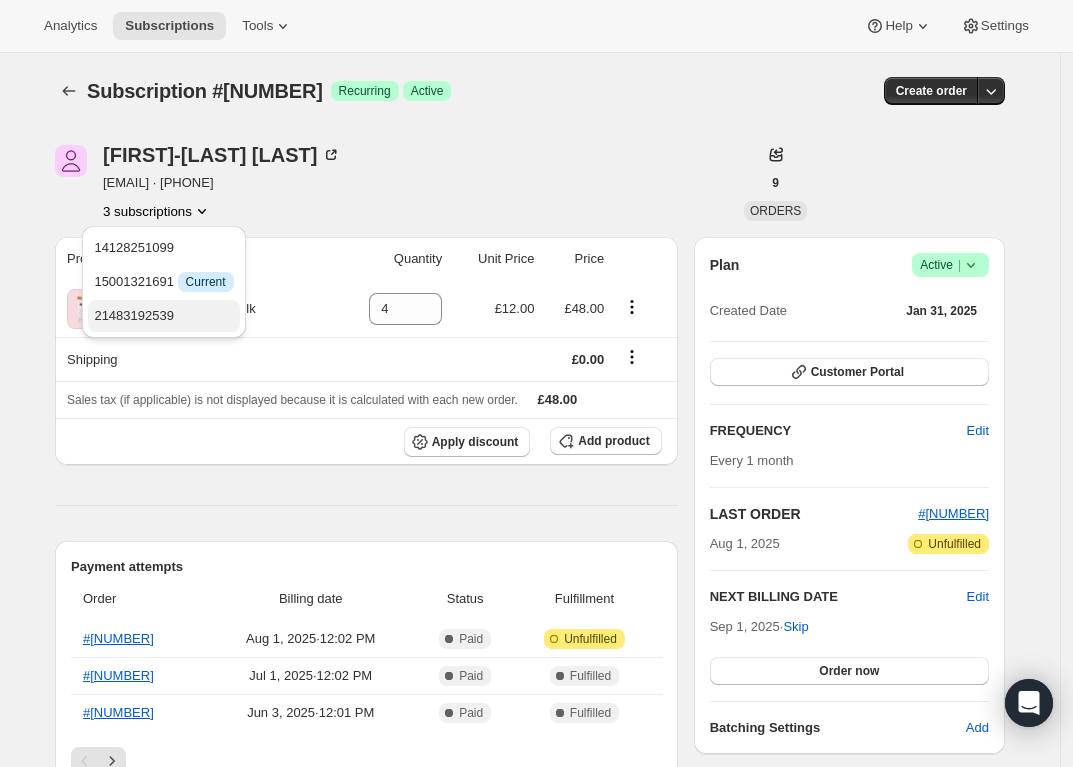 click on "21483192539" at bounding box center (134, 315) 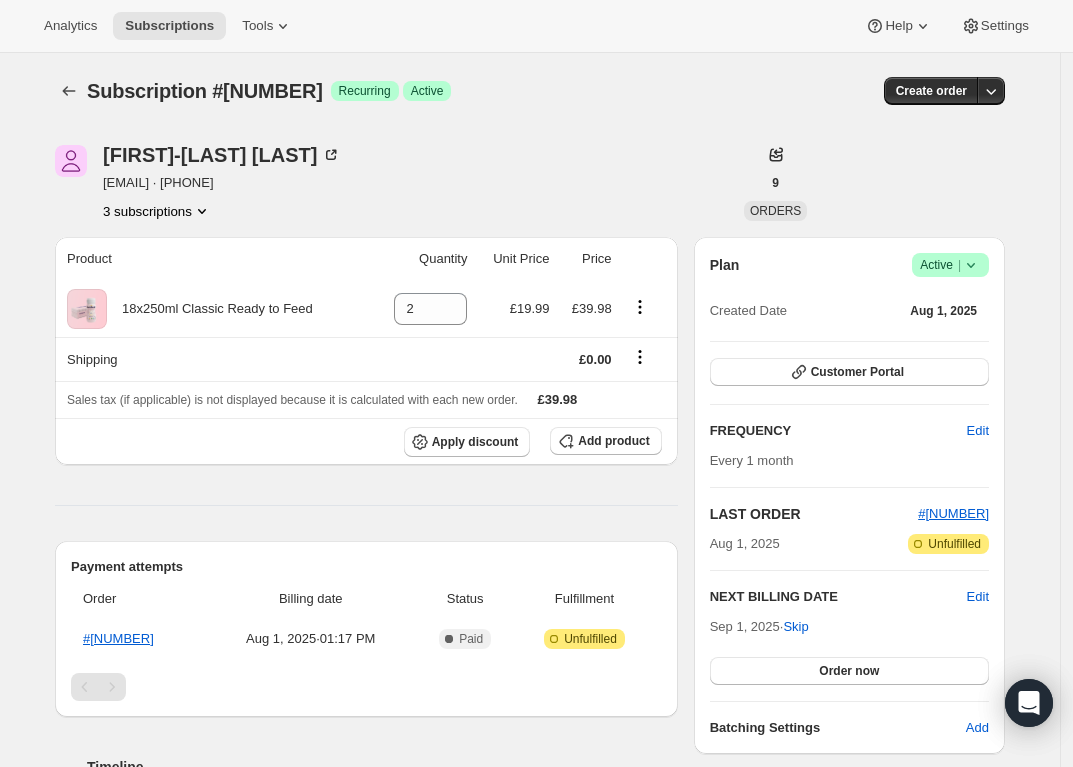 click on "3 subscriptions" at bounding box center (157, 211) 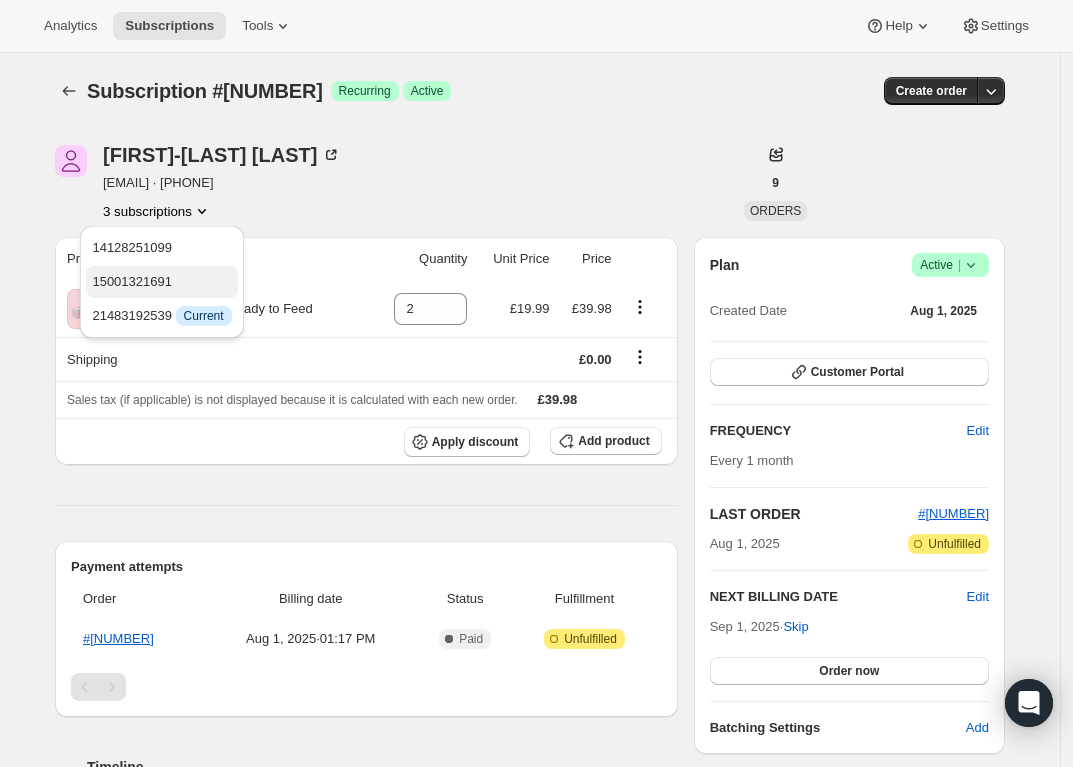 click on "15001321691" at bounding box center [132, 281] 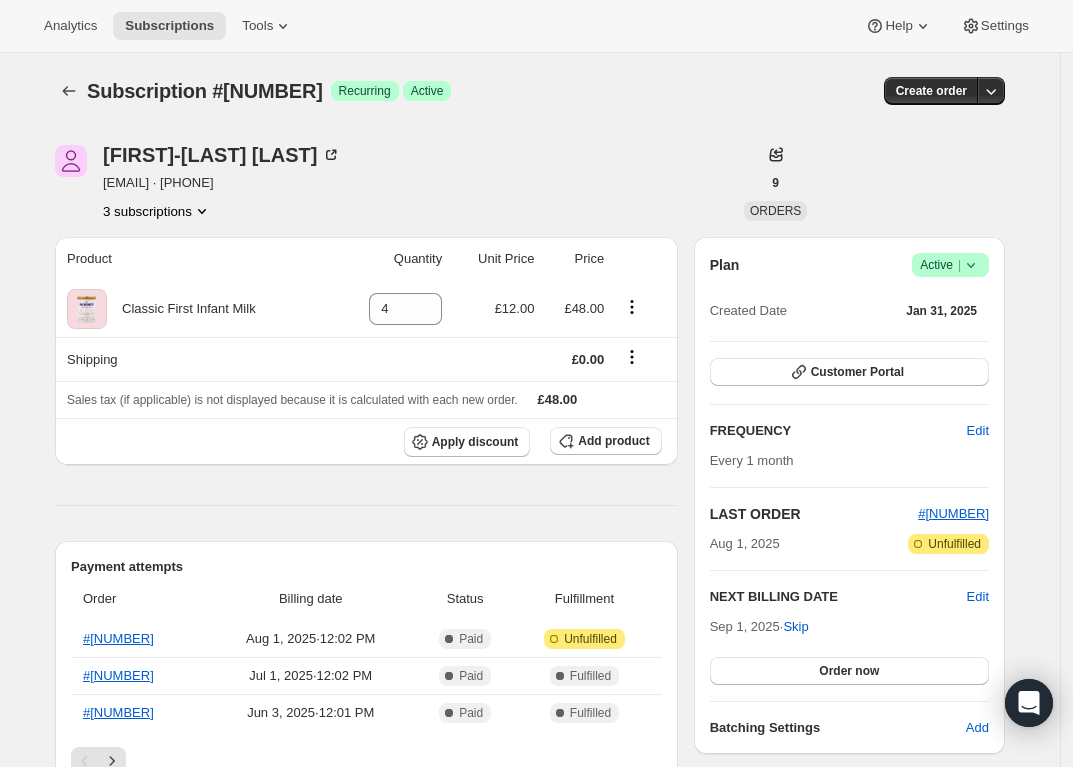 click on "3 subscriptions" at bounding box center [157, 211] 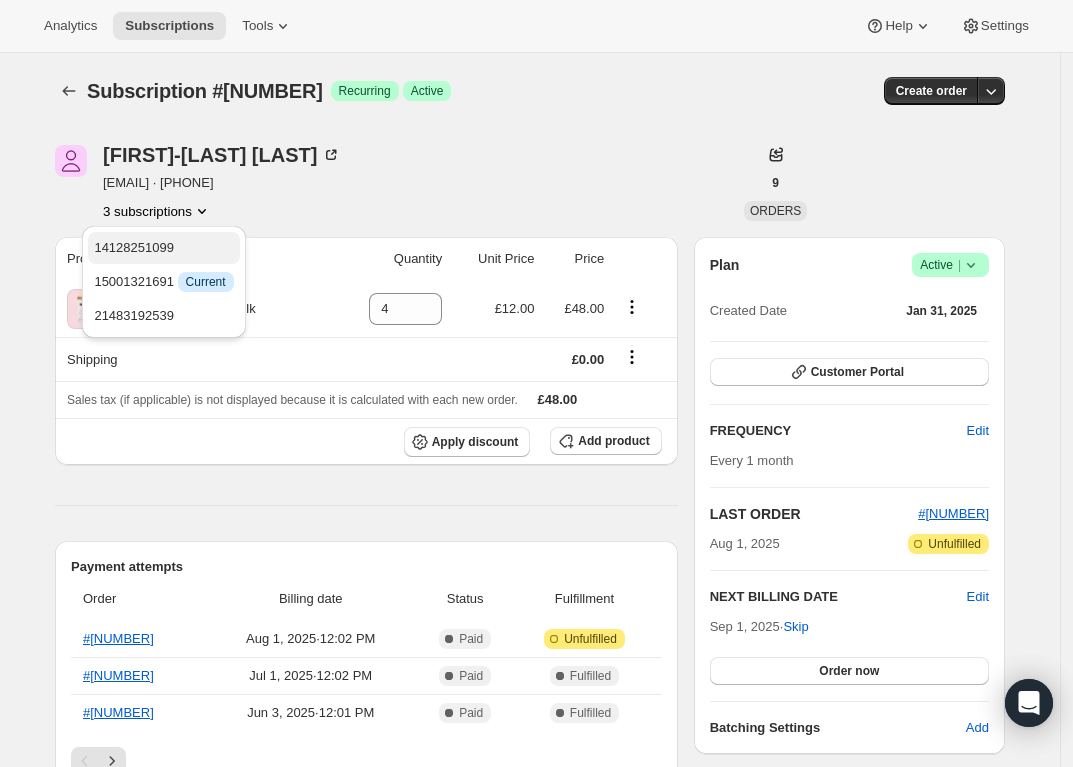 click on "14128251099" at bounding box center (134, 247) 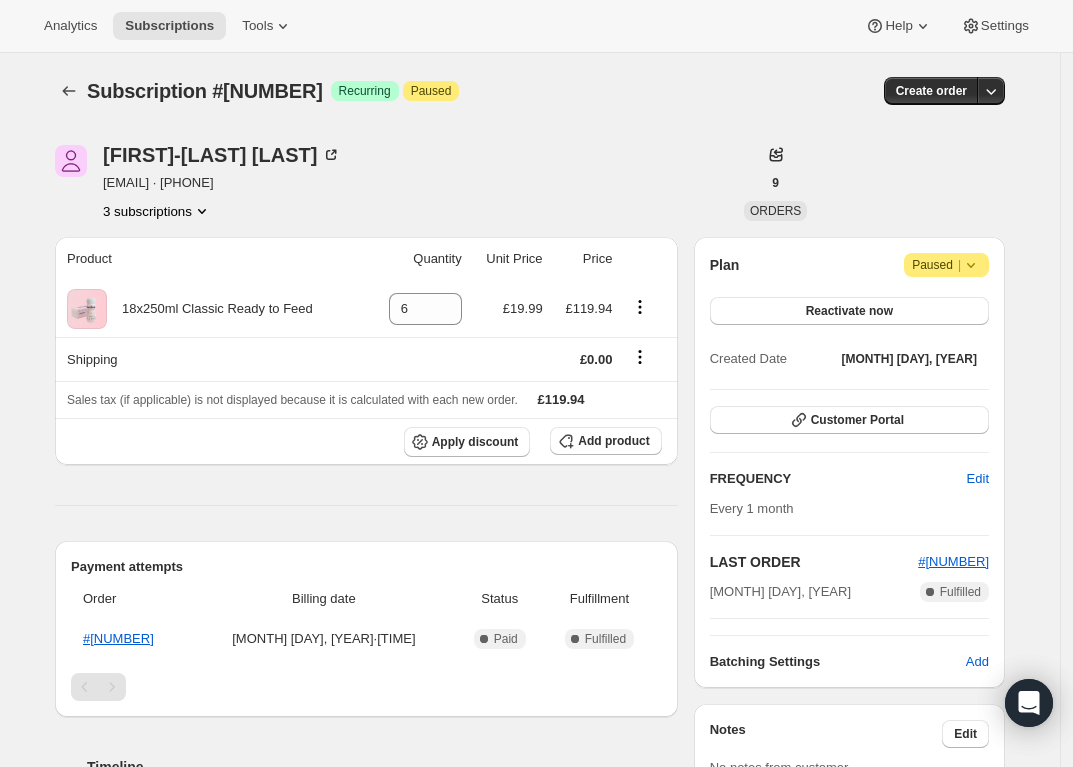 click on "3 subscriptions" at bounding box center [157, 211] 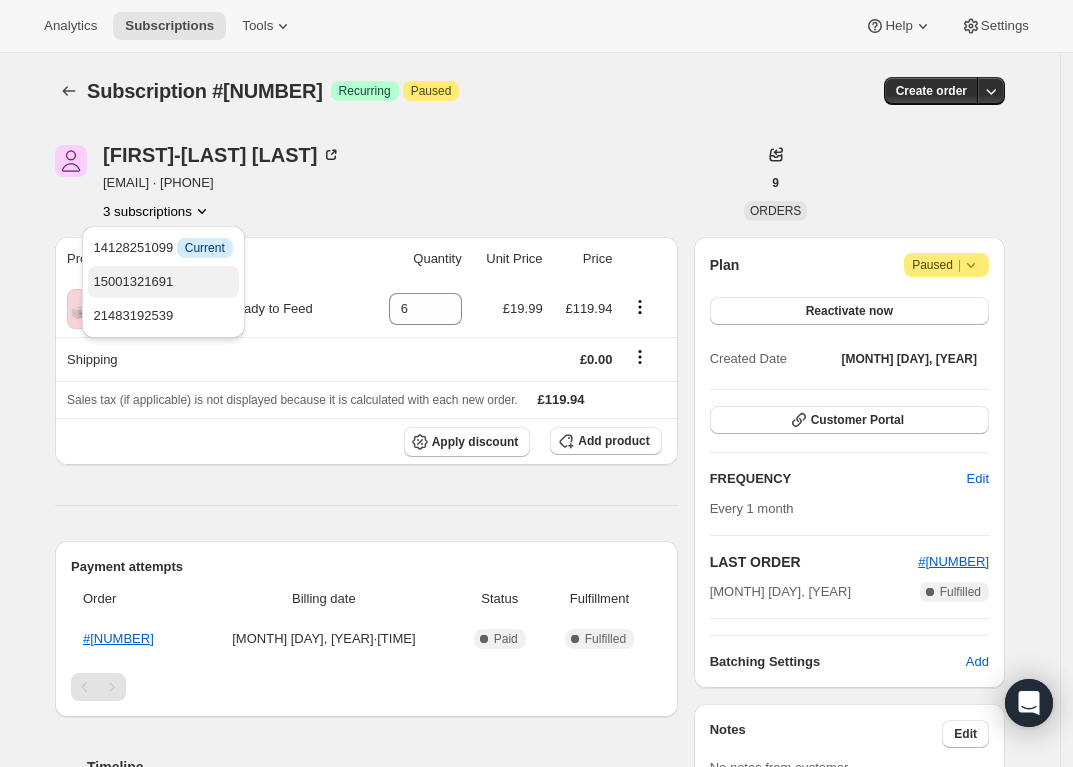 type 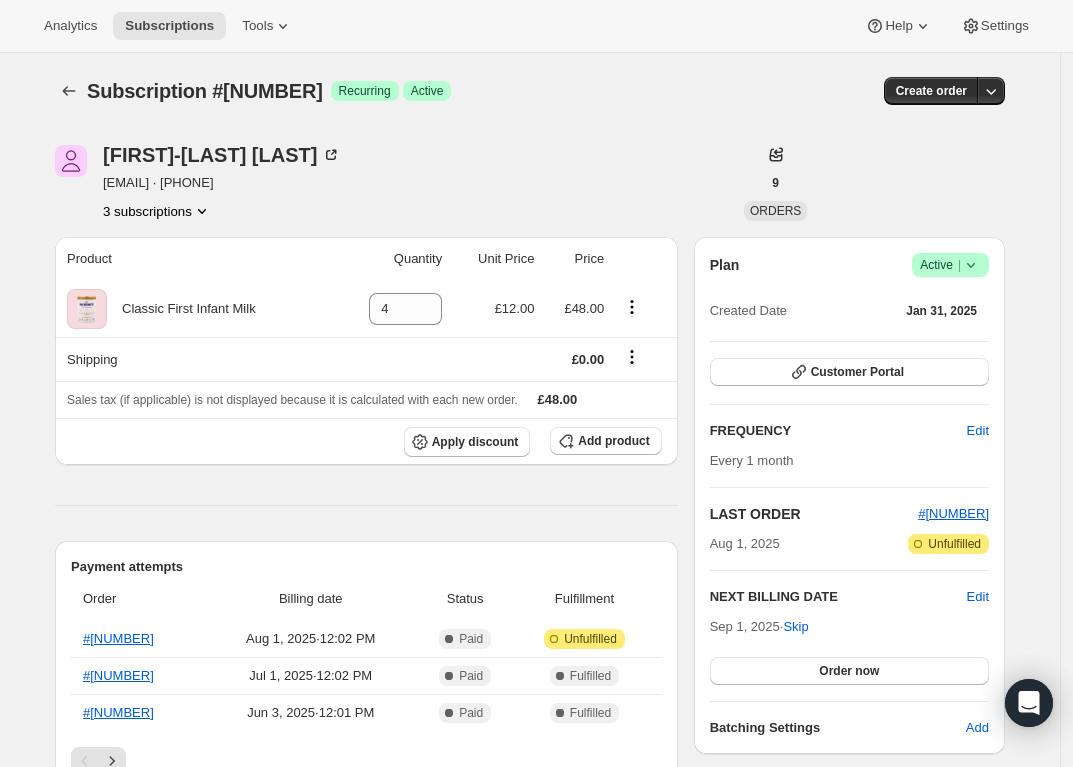 click on "3 subscriptions" at bounding box center (157, 211) 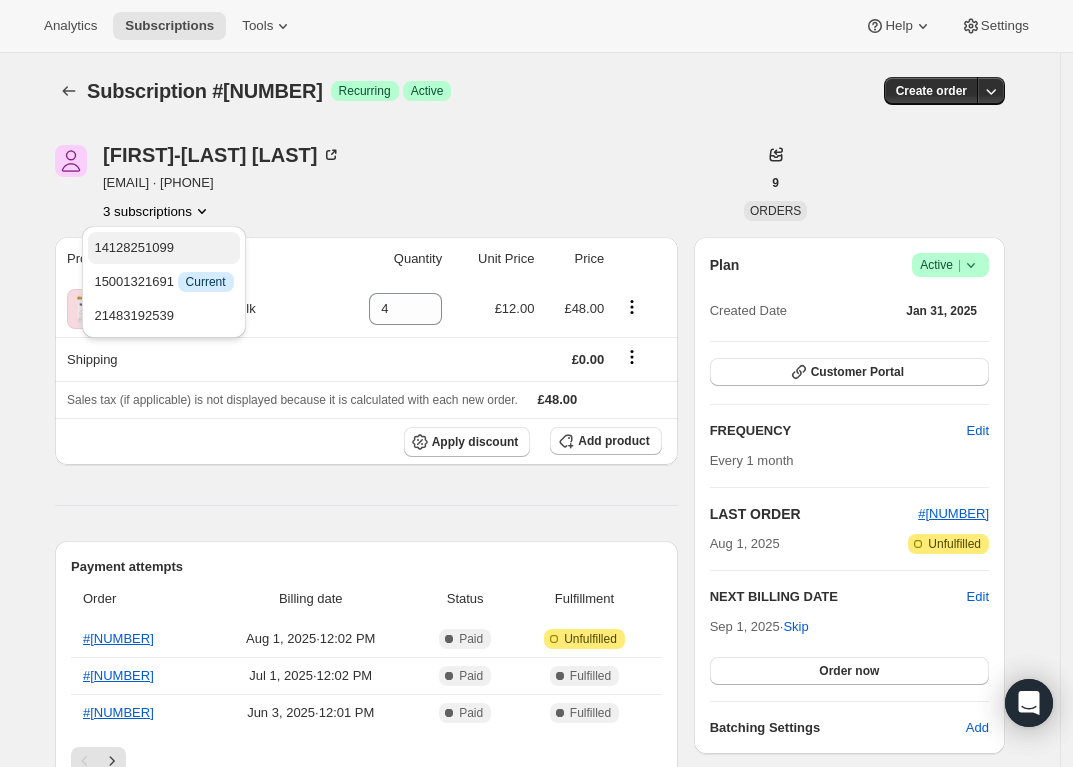 click on "14128251099" at bounding box center (134, 247) 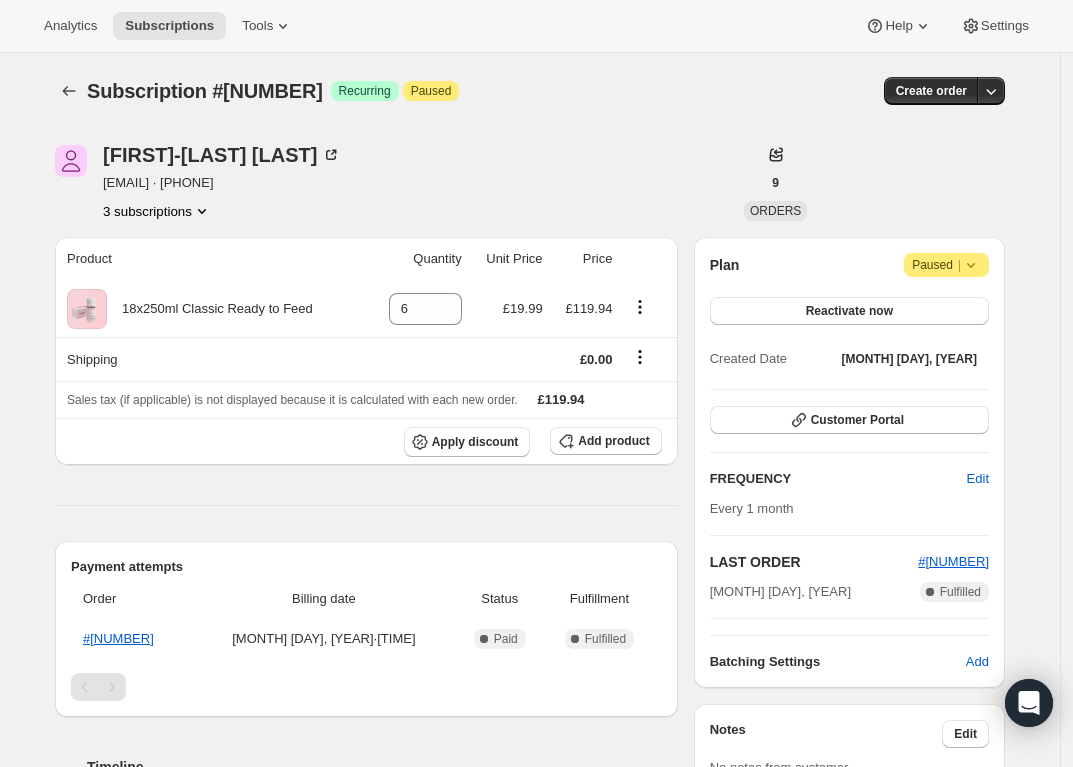 click on "3 subscriptions" at bounding box center [157, 211] 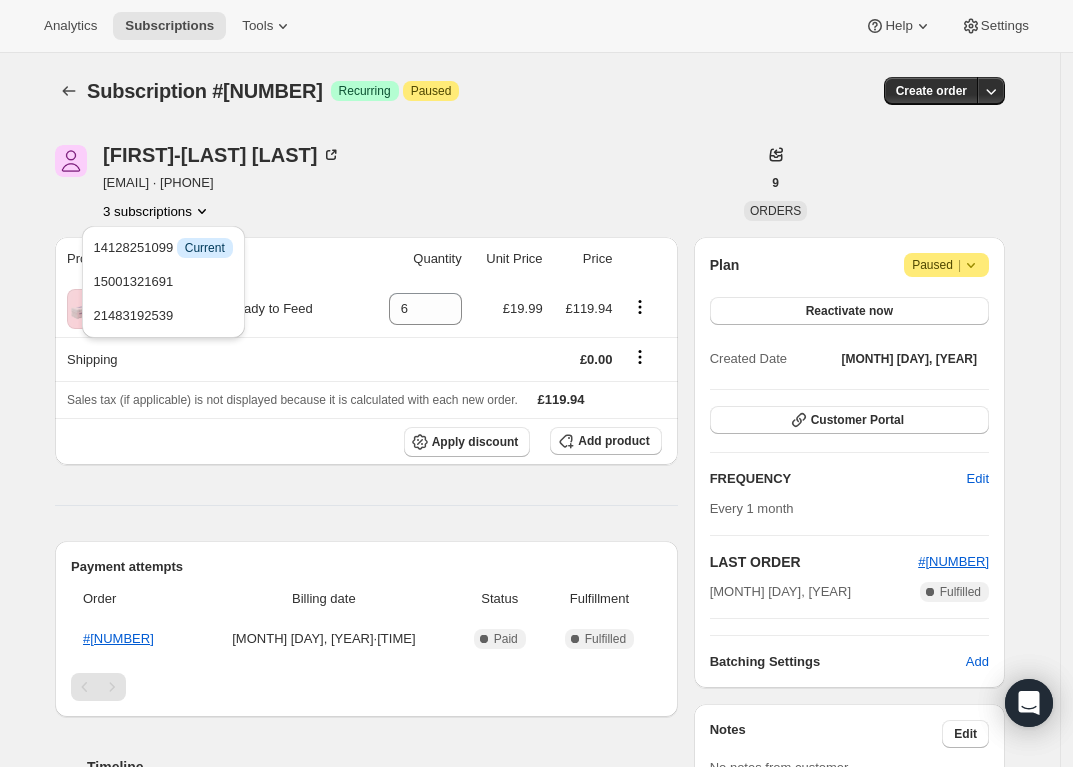 drag, startPoint x: 161, startPoint y: 279, endPoint x: 656, endPoint y: 105, distance: 524.69135 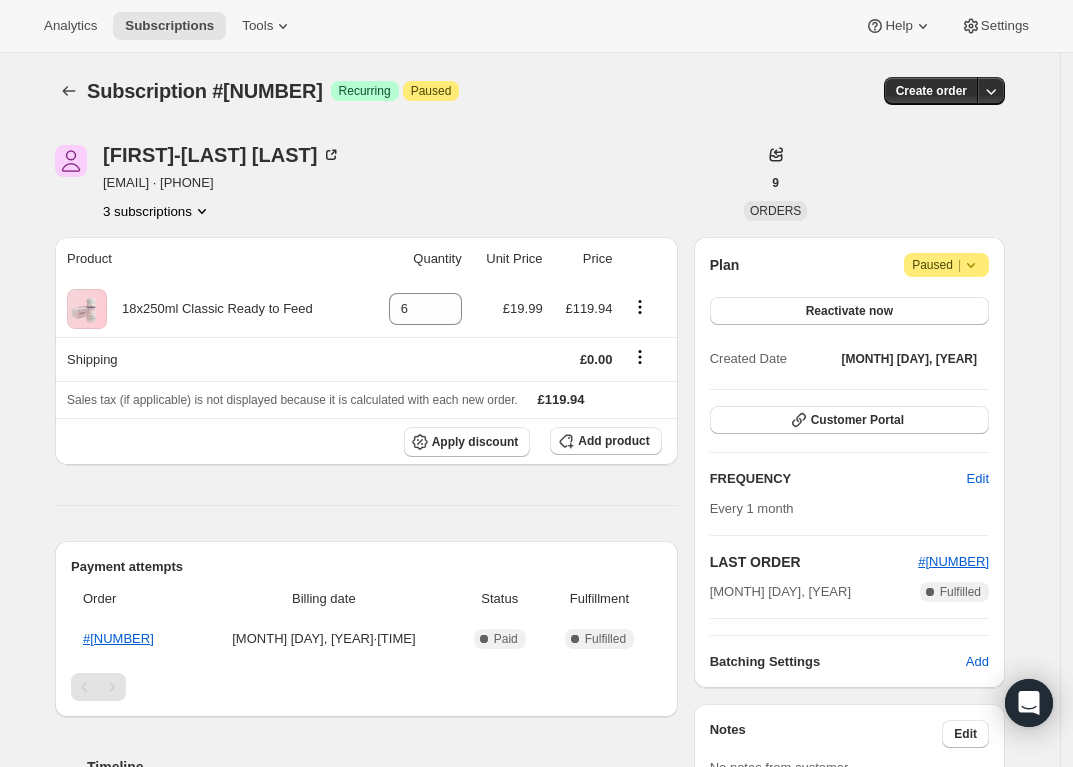 click on "3 subscriptions" at bounding box center [157, 211] 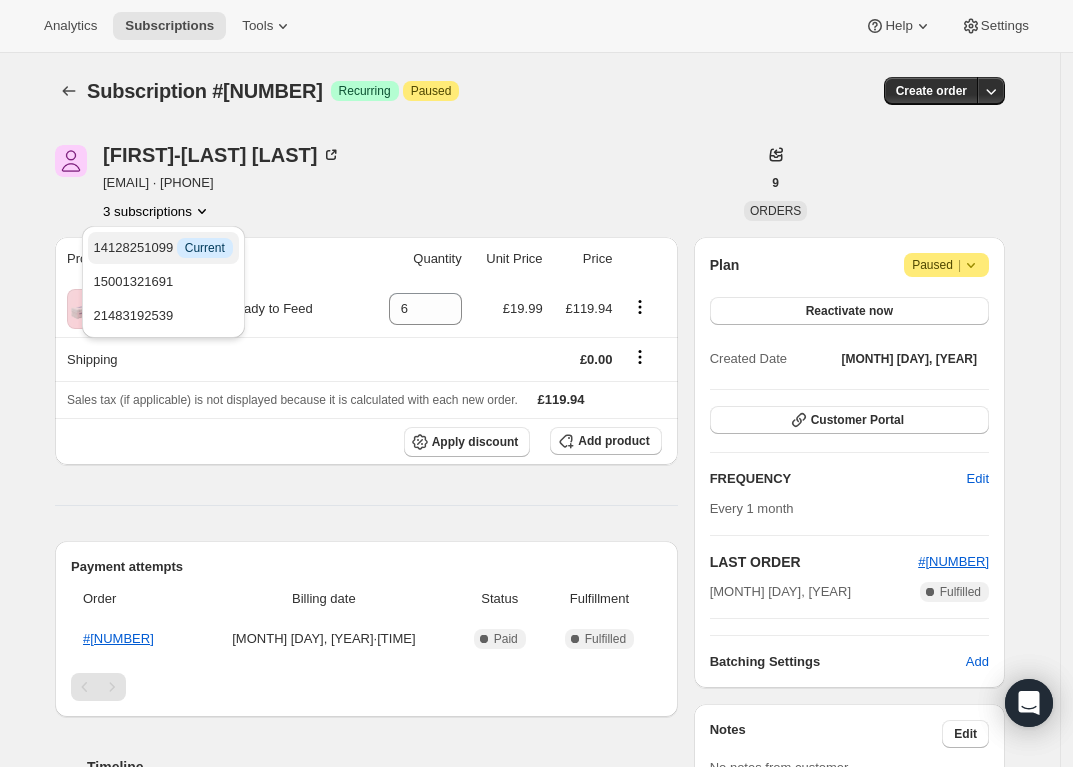 click on "14128251099   Info  Current" at bounding box center (163, 247) 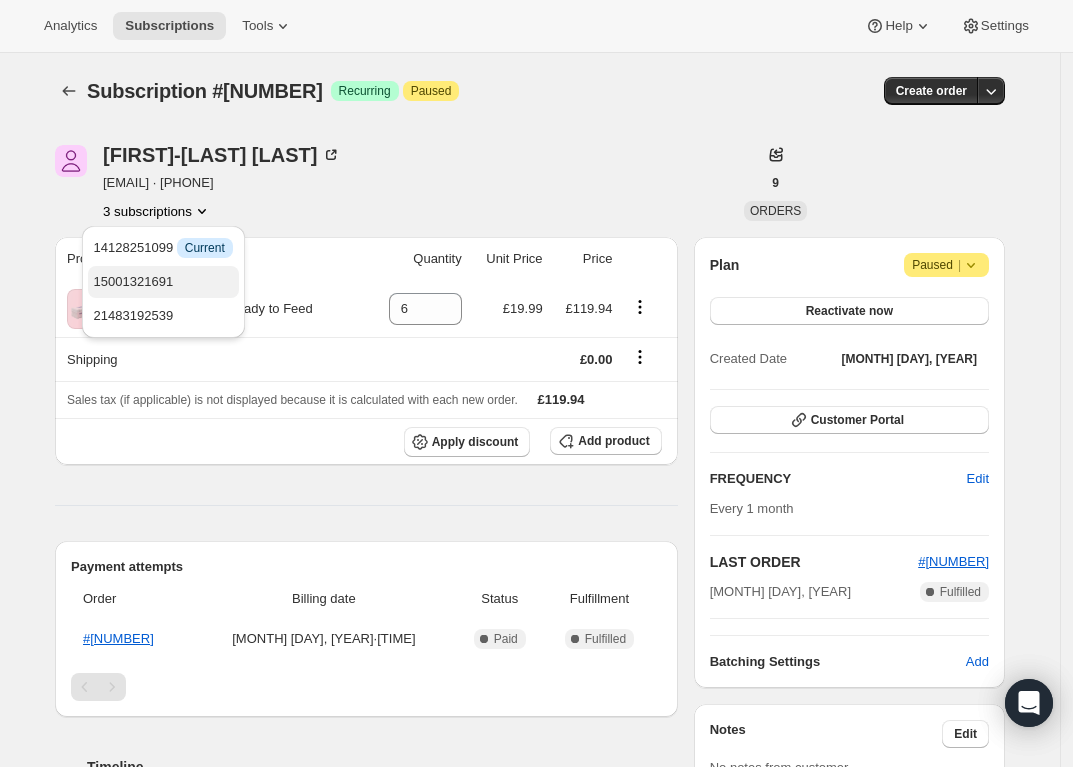 click on "15001321691" at bounding box center (134, 281) 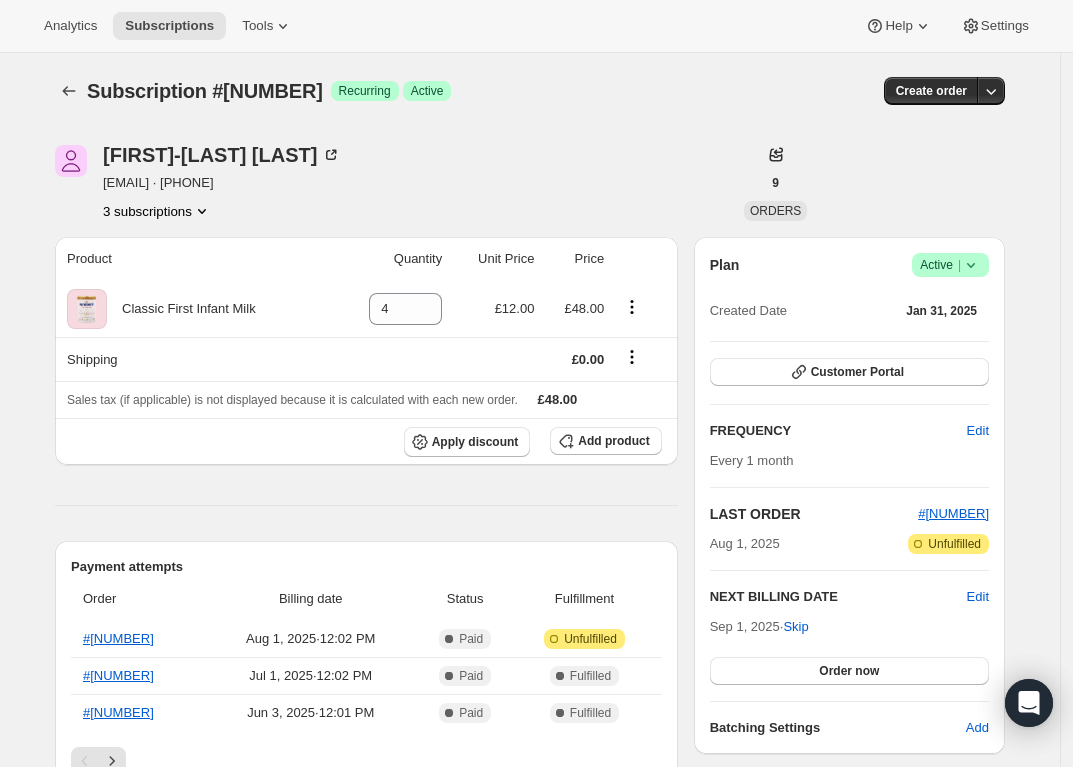 click on "3 subscriptions" at bounding box center (157, 211) 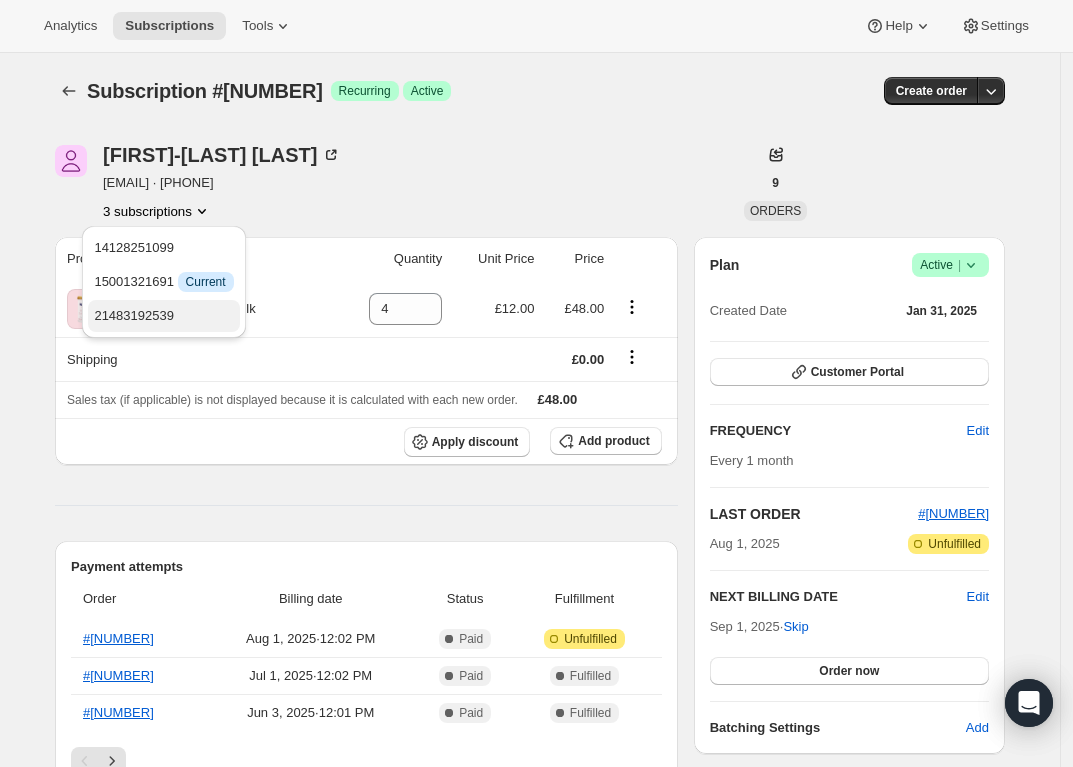 click on "21483192539" at bounding box center (134, 315) 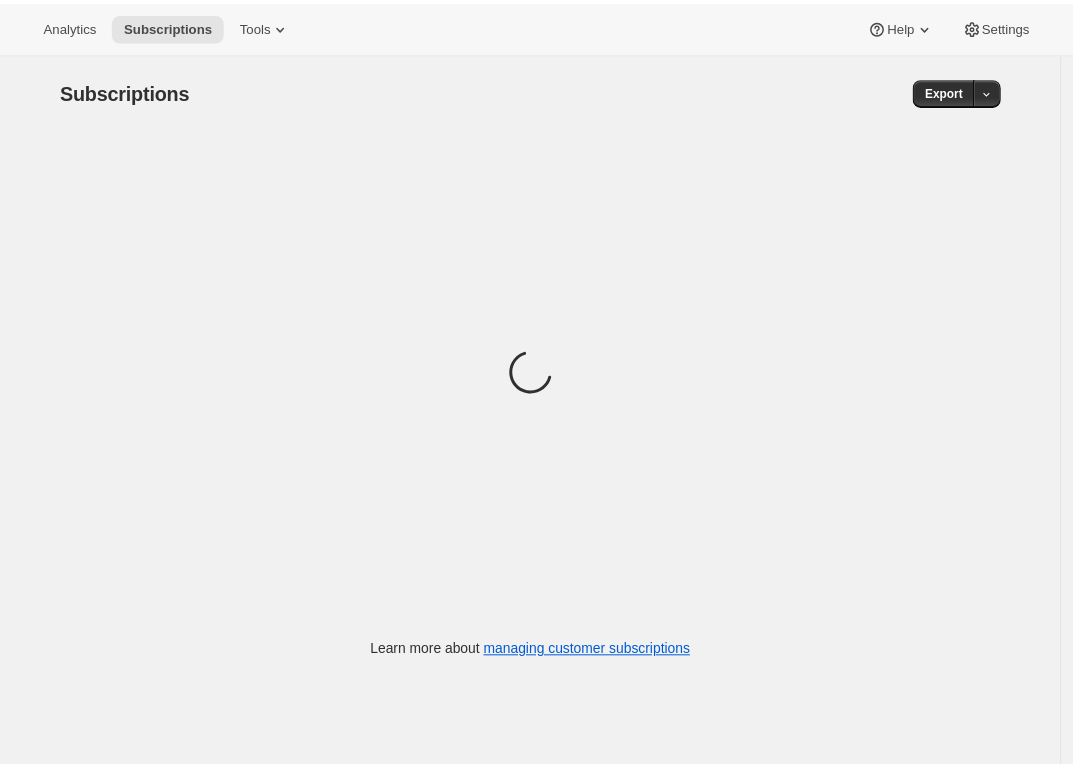 scroll, scrollTop: 0, scrollLeft: 0, axis: both 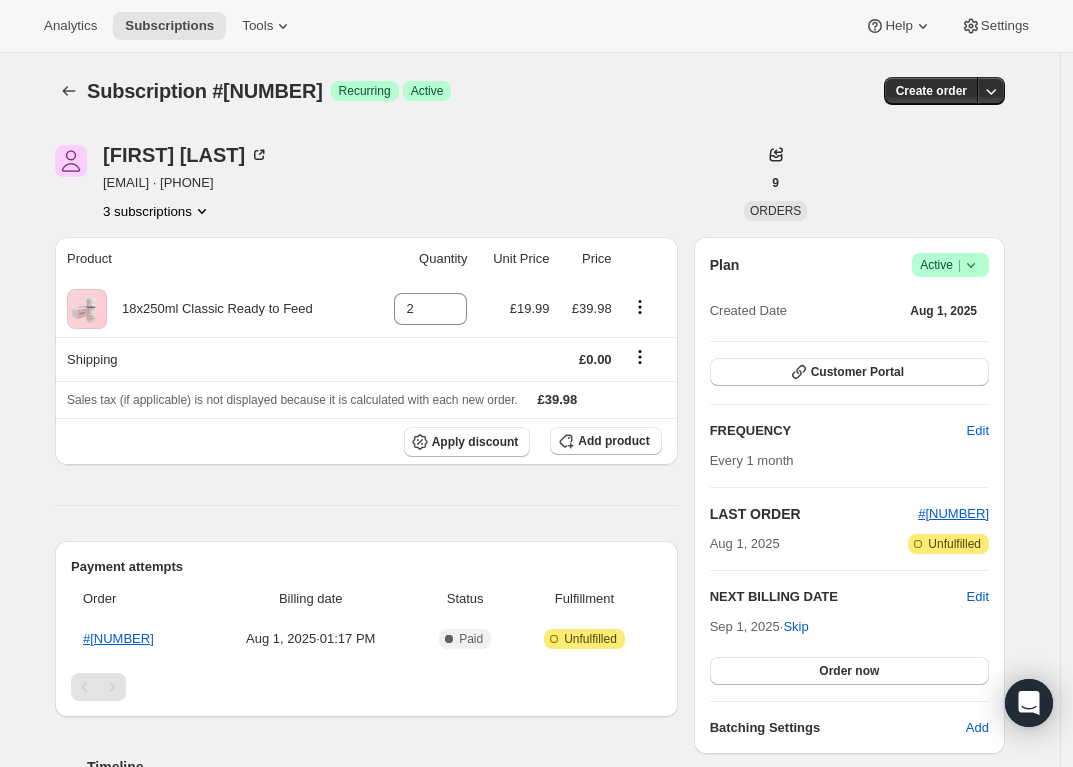 click on "sarah-louise   Daniels sezt32@hotmail.com · +447715587997 3 subscriptions" at bounding box center (387, 183) 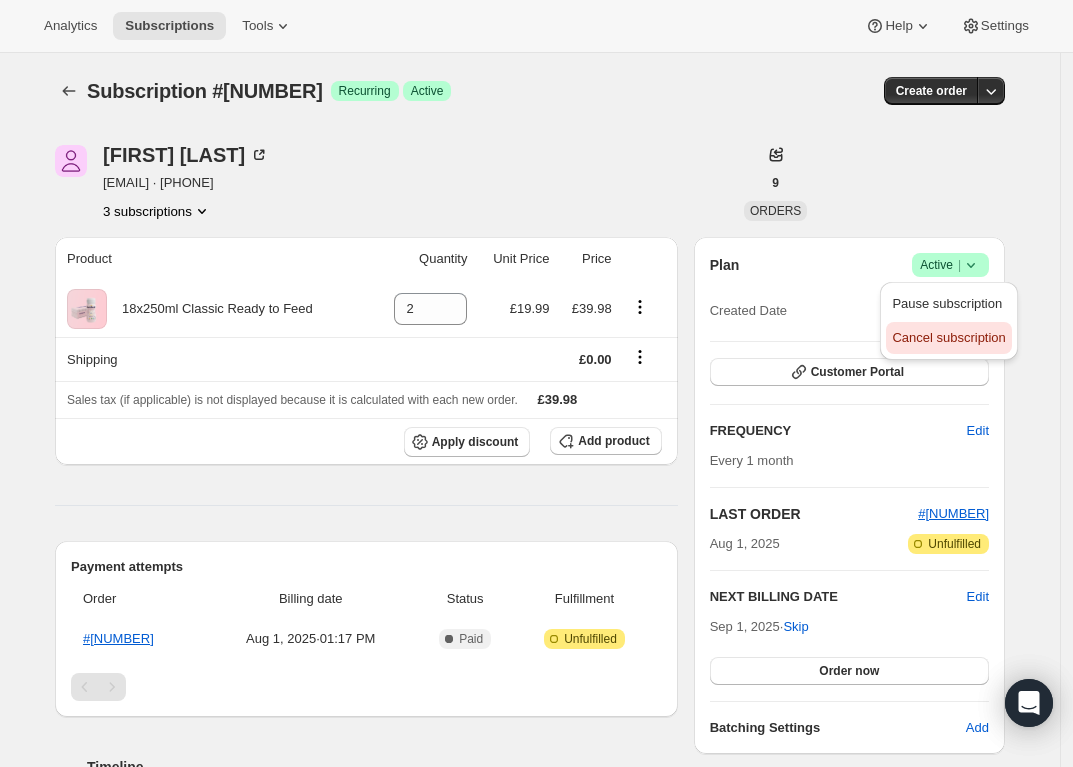 click on "Cancel subscription" at bounding box center [948, 337] 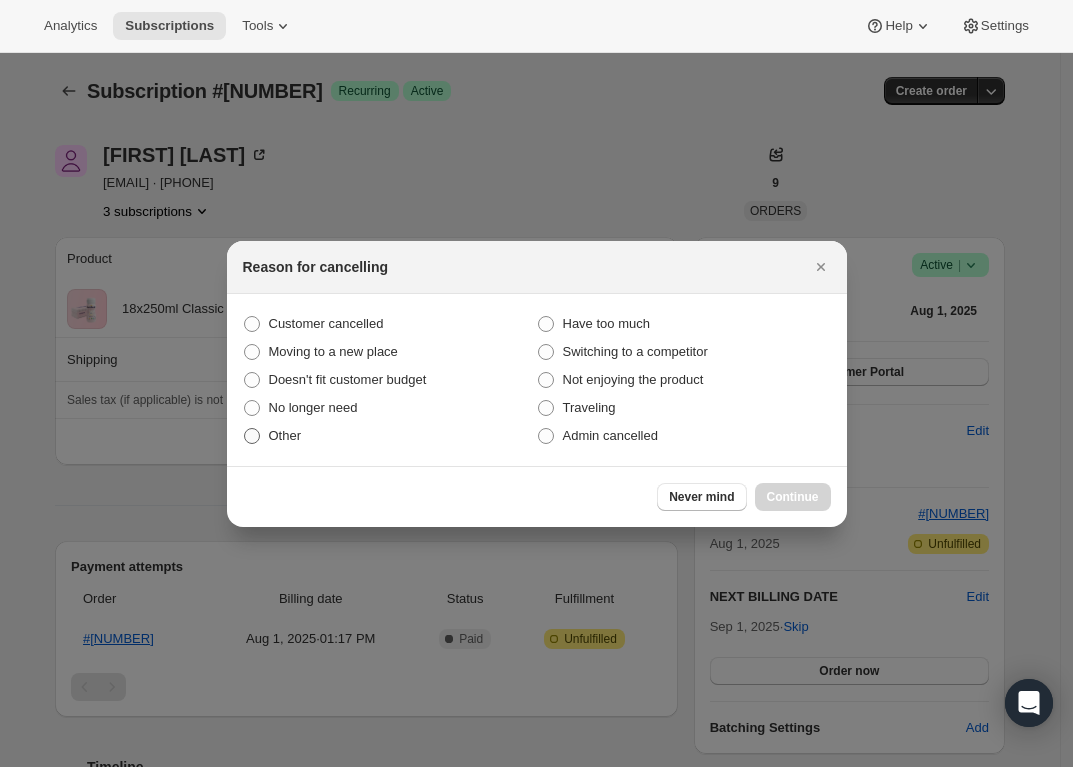 click on "Other" at bounding box center (285, 435) 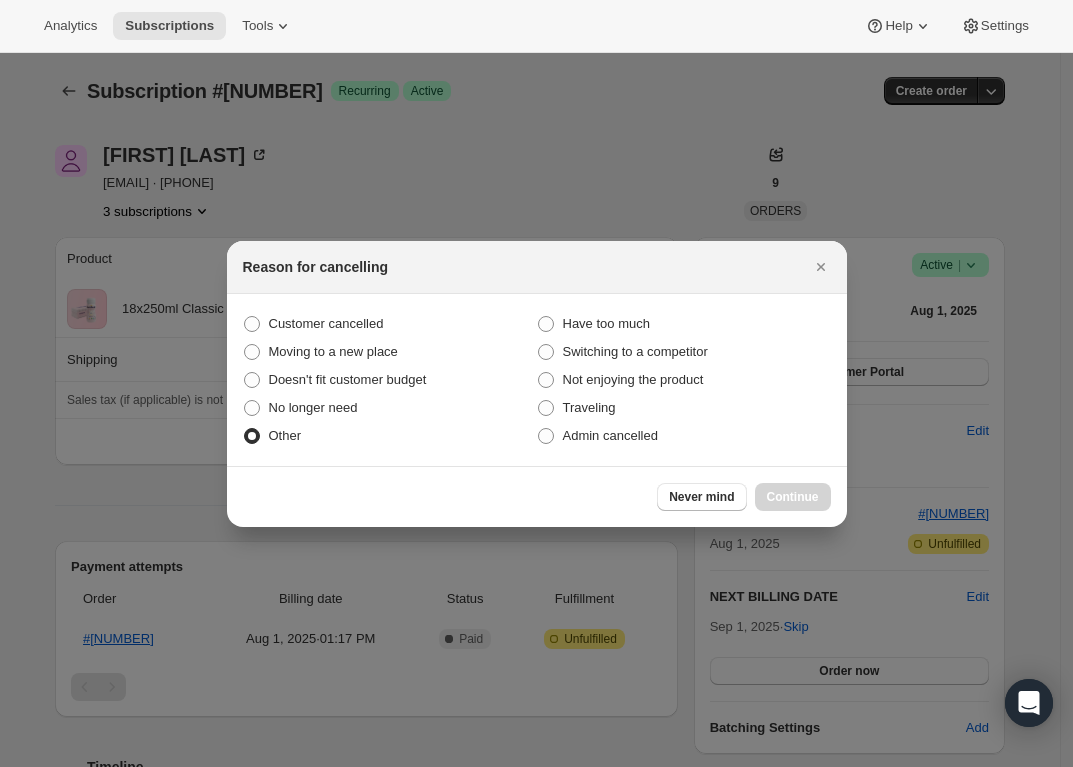 radio on "true" 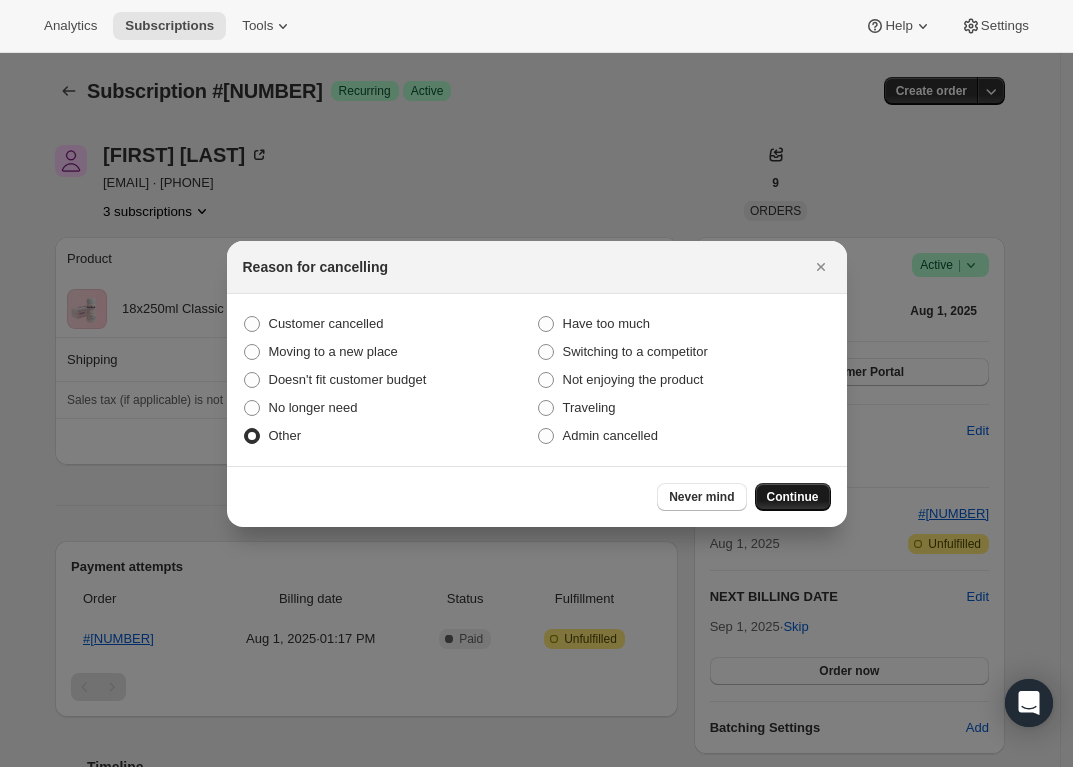 click on "Continue" at bounding box center [793, 497] 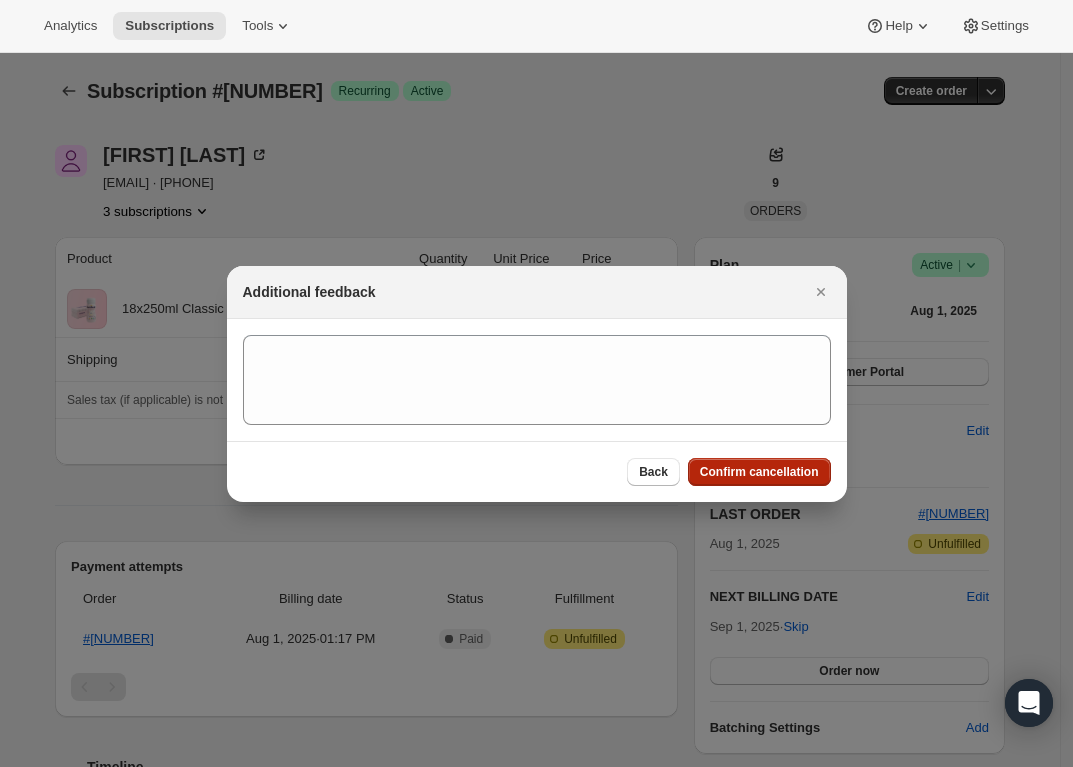 click on "Confirm cancellation" at bounding box center [759, 472] 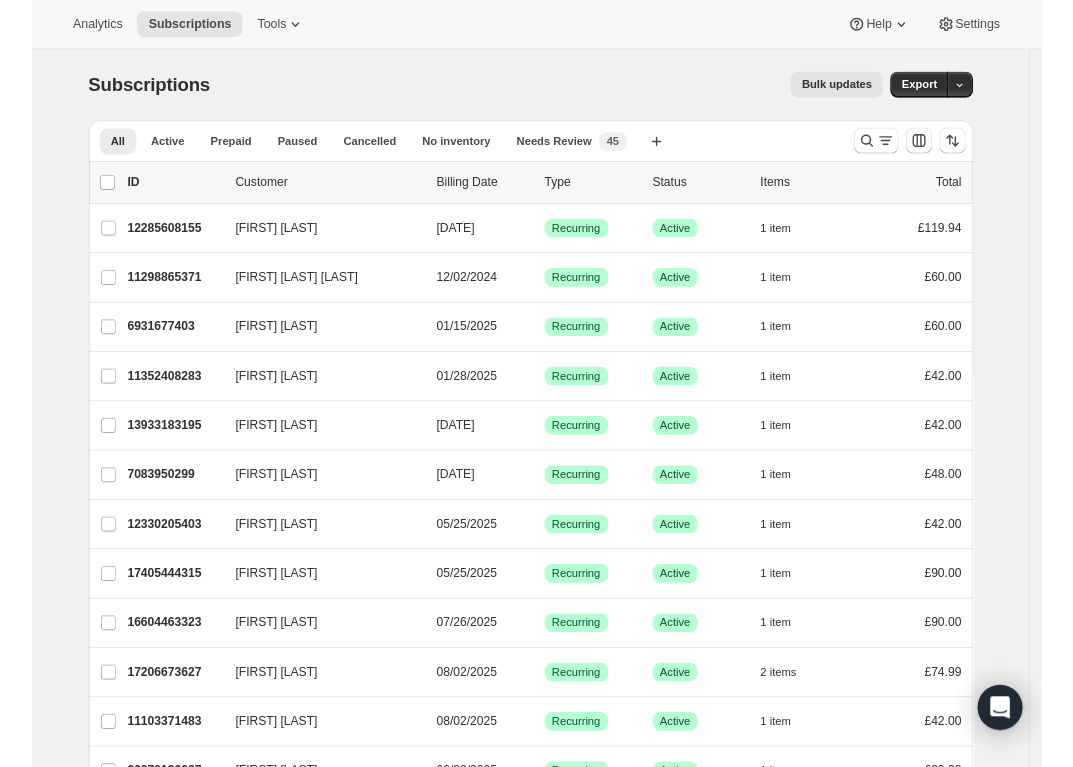 scroll, scrollTop: 0, scrollLeft: 0, axis: both 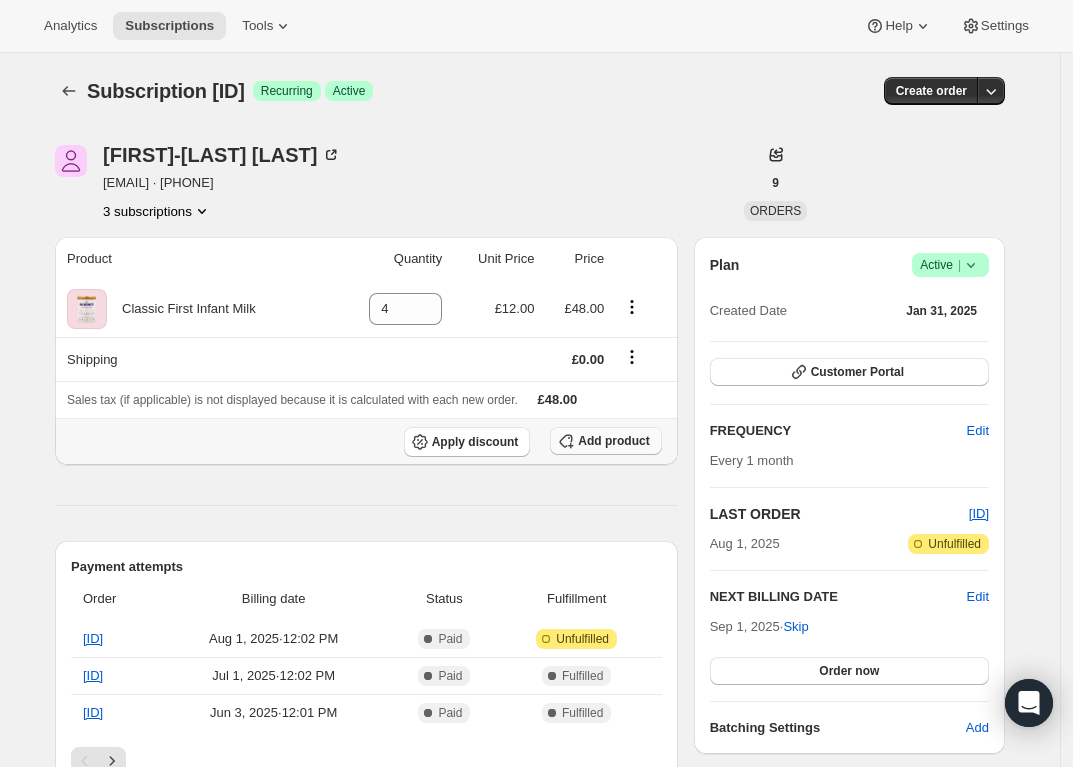 click on "Add product" at bounding box center (613, 441) 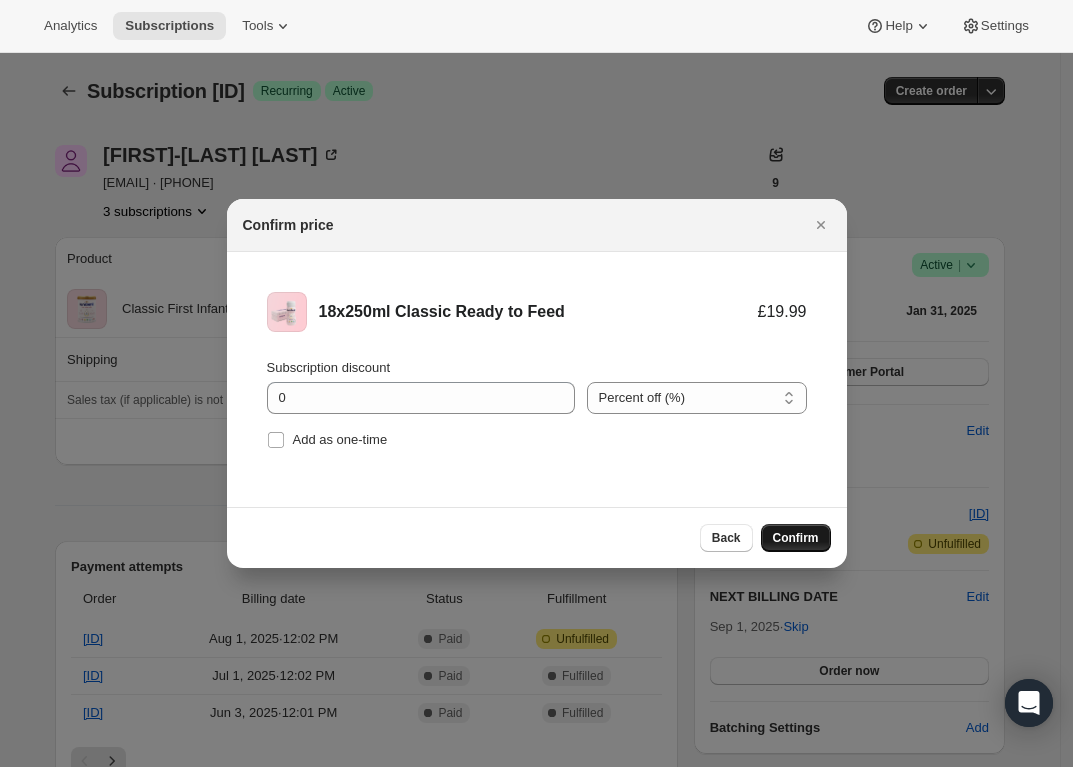 click on "Confirm" at bounding box center (796, 538) 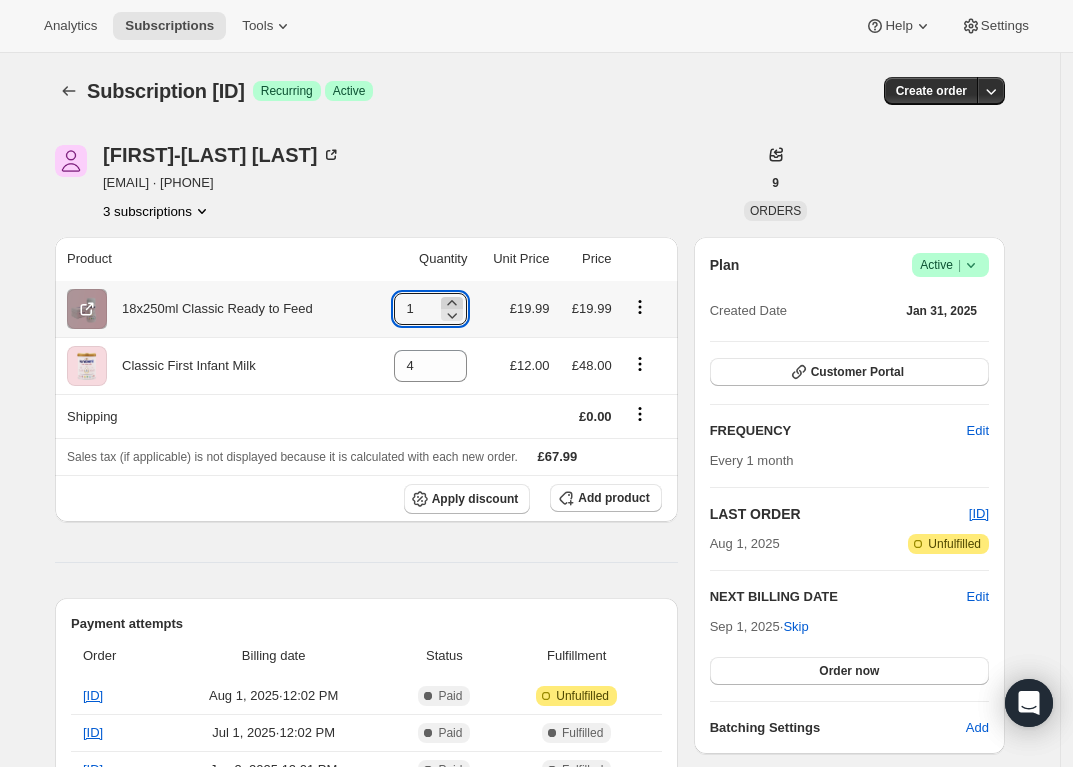 click 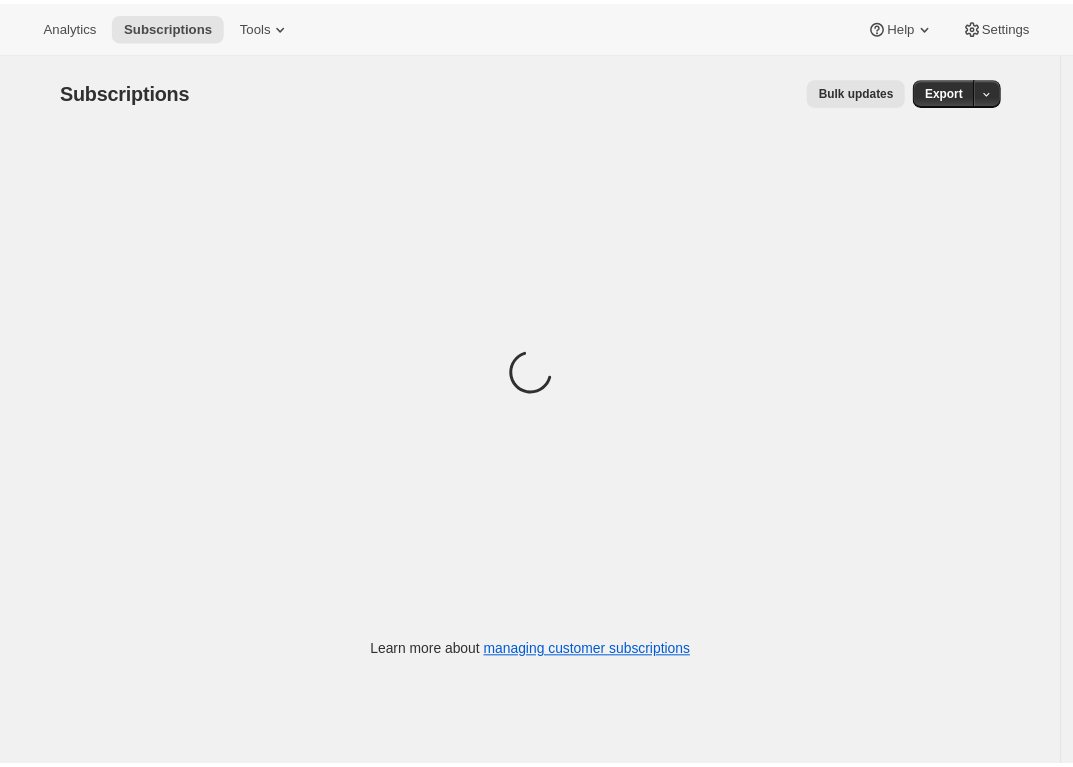 scroll, scrollTop: 0, scrollLeft: 0, axis: both 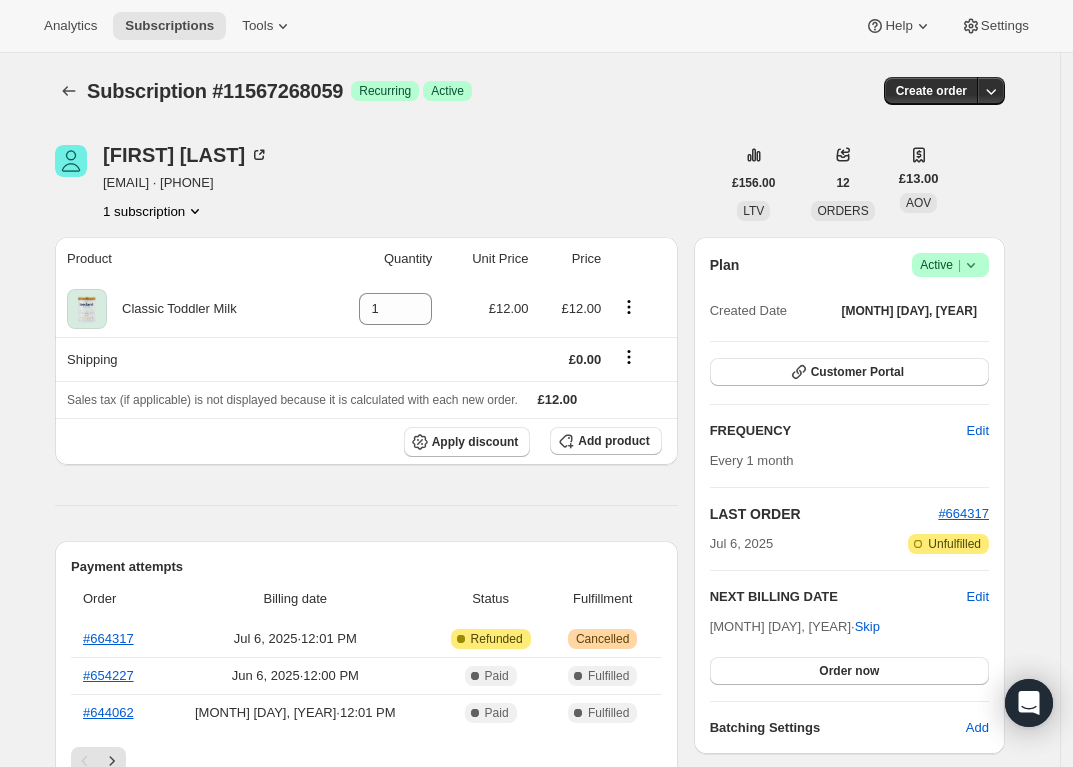 click on "|" at bounding box center (959, 265) 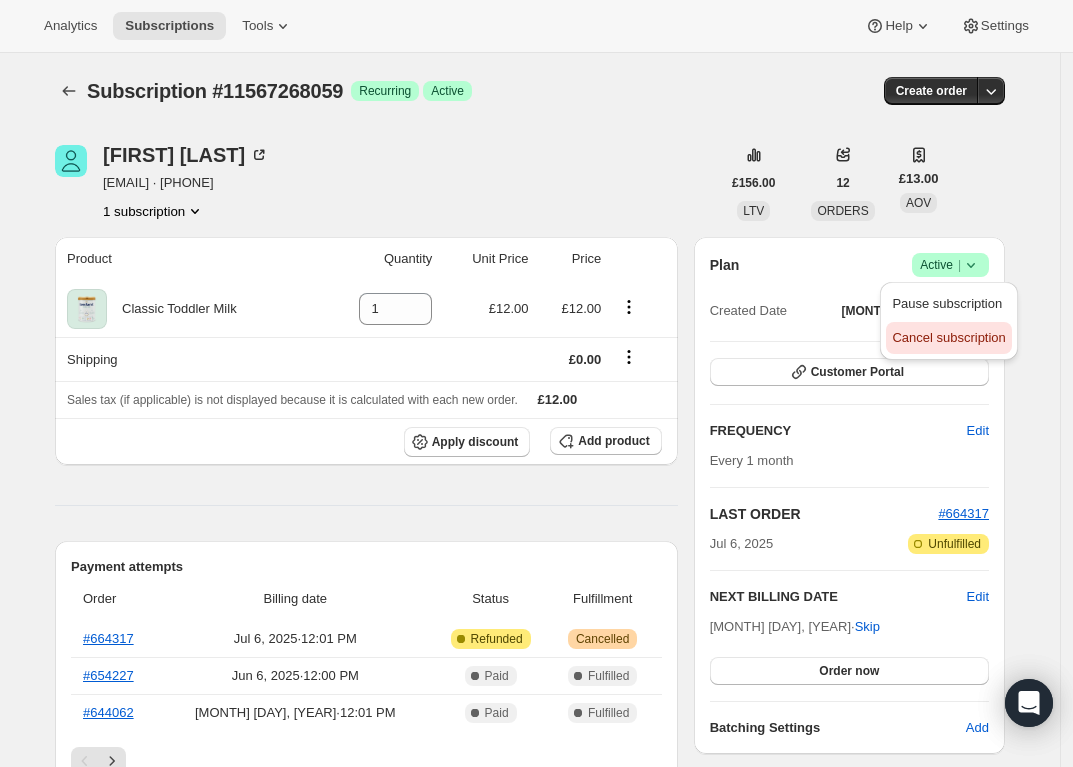 click on "Cancel subscription" at bounding box center (948, 337) 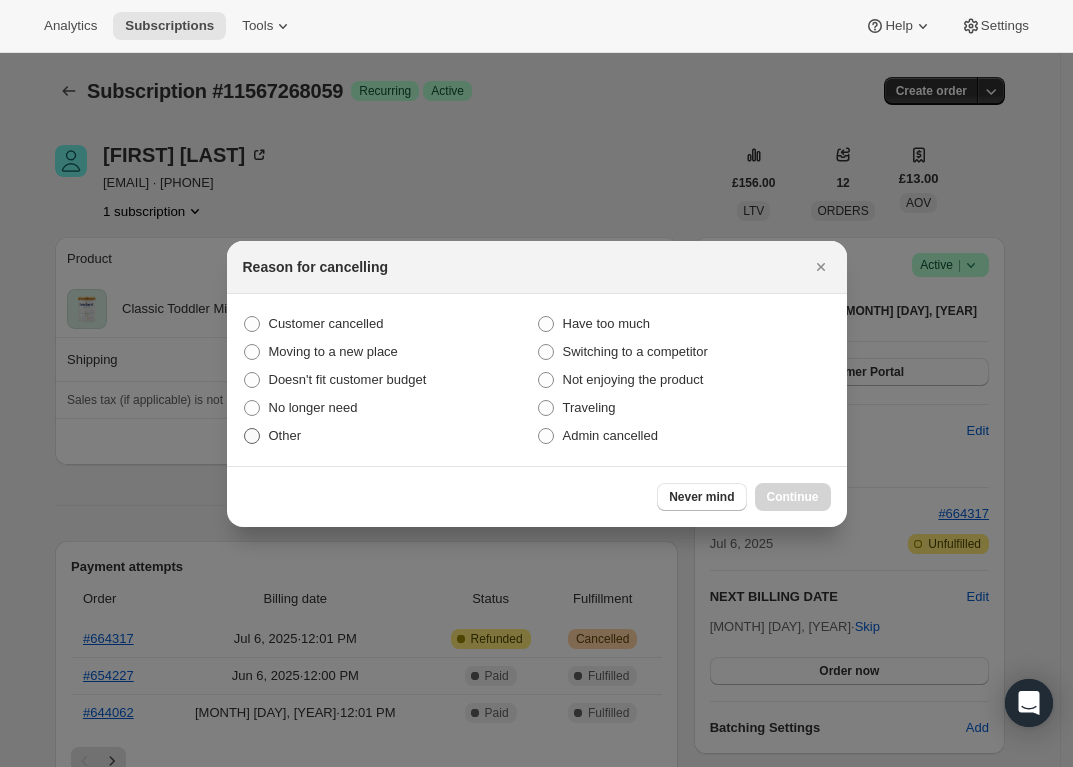 drag, startPoint x: 274, startPoint y: 429, endPoint x: 521, endPoint y: 430, distance: 247.00203 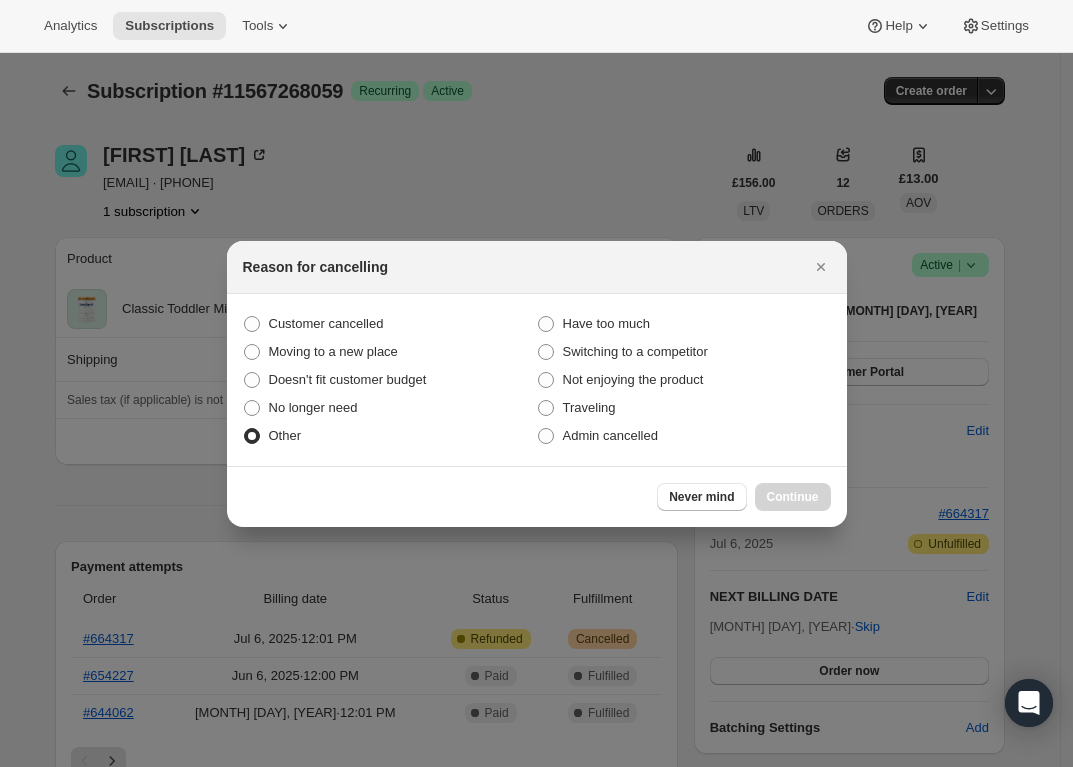 radio on "true" 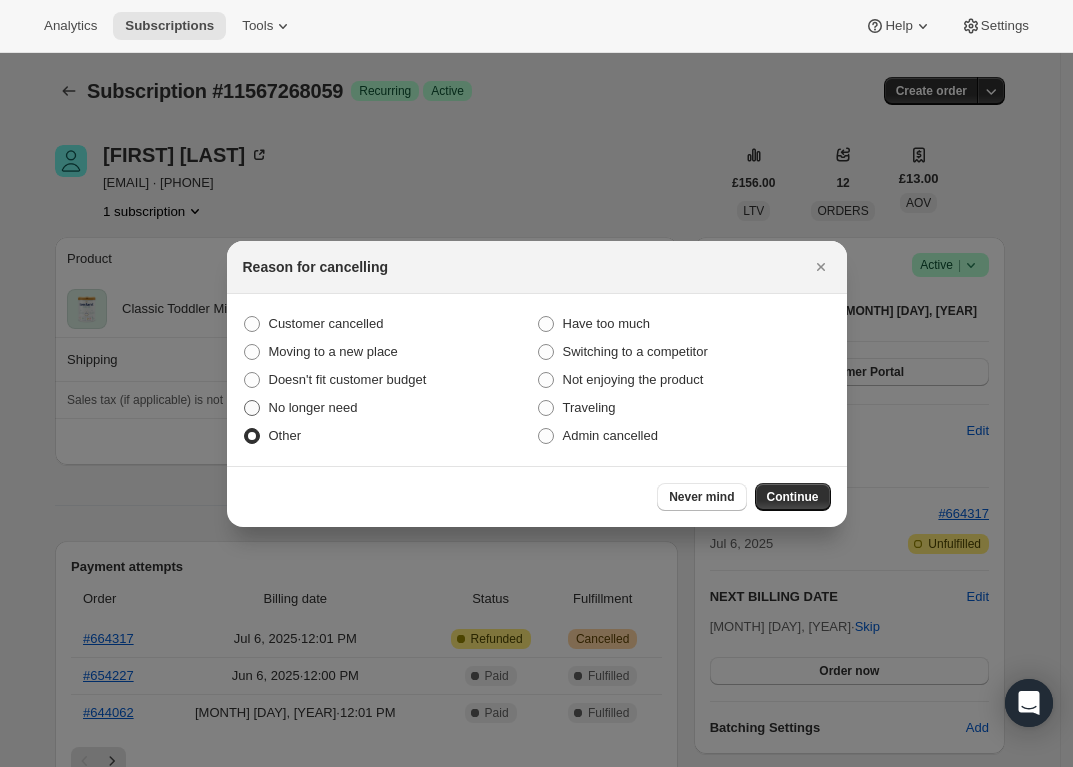 click on "No longer need" at bounding box center (313, 407) 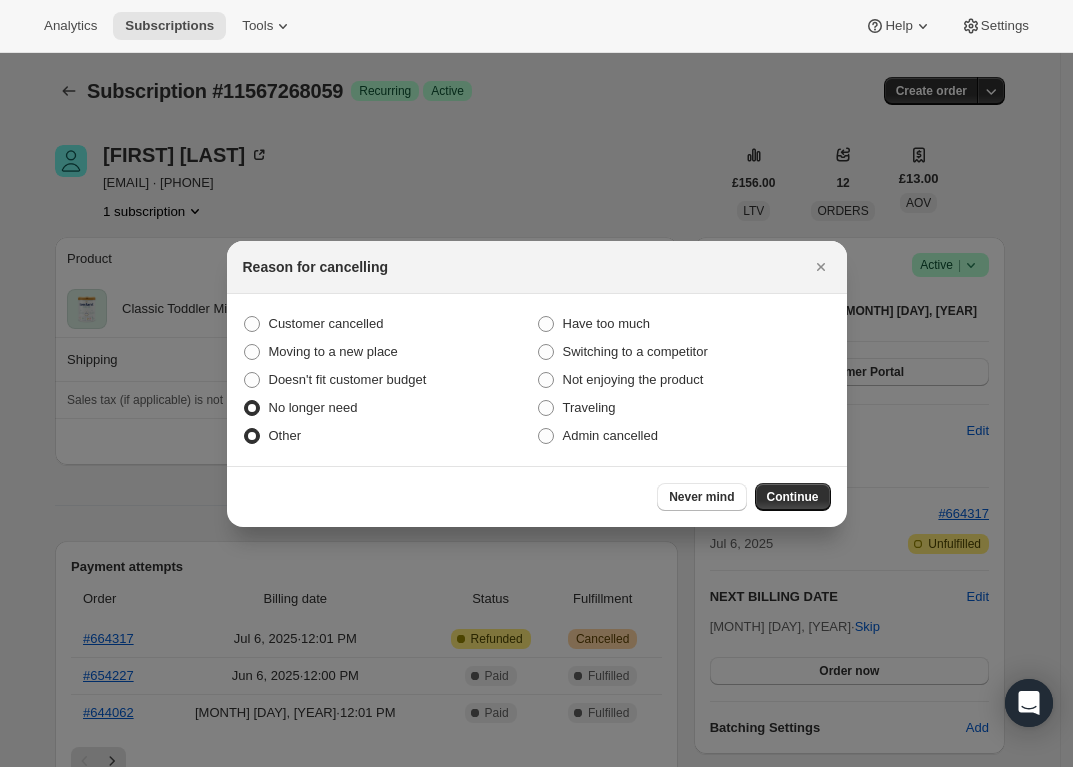 radio on "true" 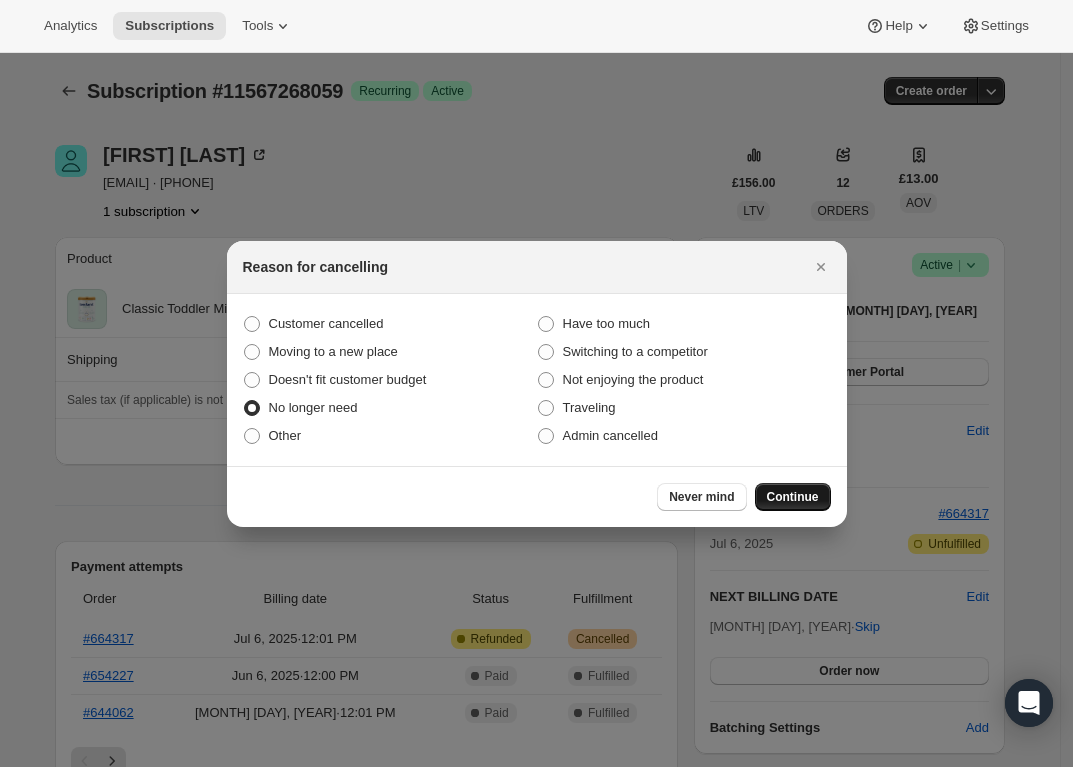 click on "Continue" at bounding box center (793, 497) 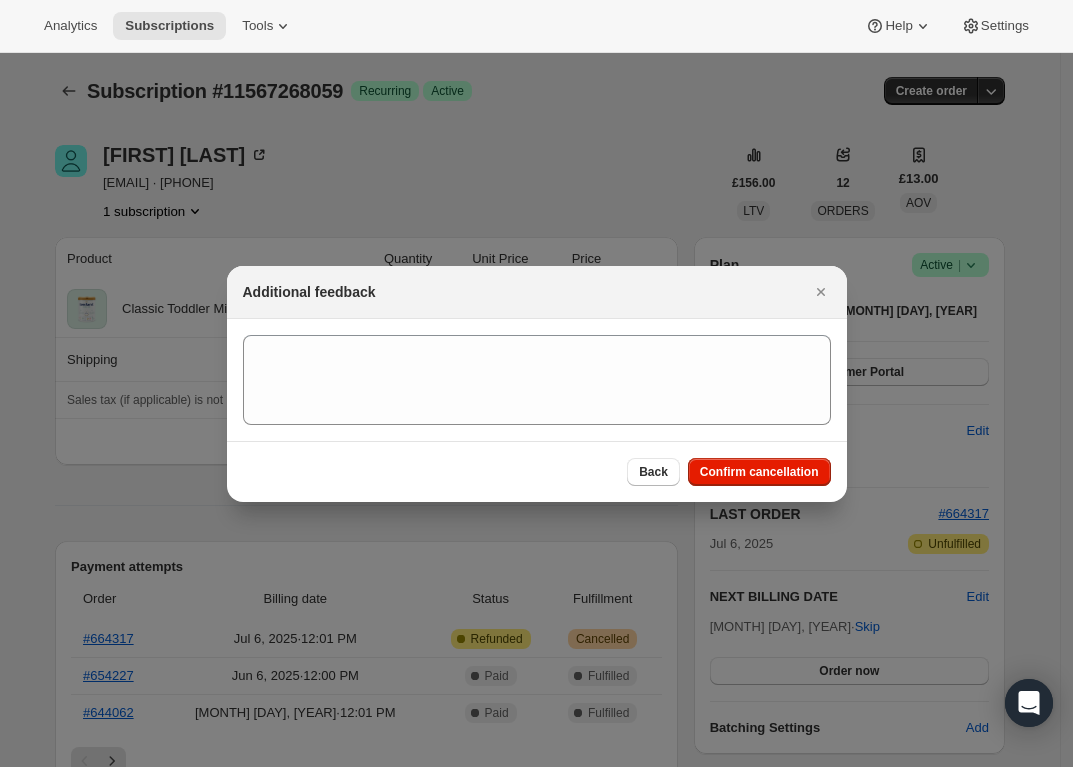 drag, startPoint x: 757, startPoint y: 466, endPoint x: 719, endPoint y: 421, distance: 58.898216 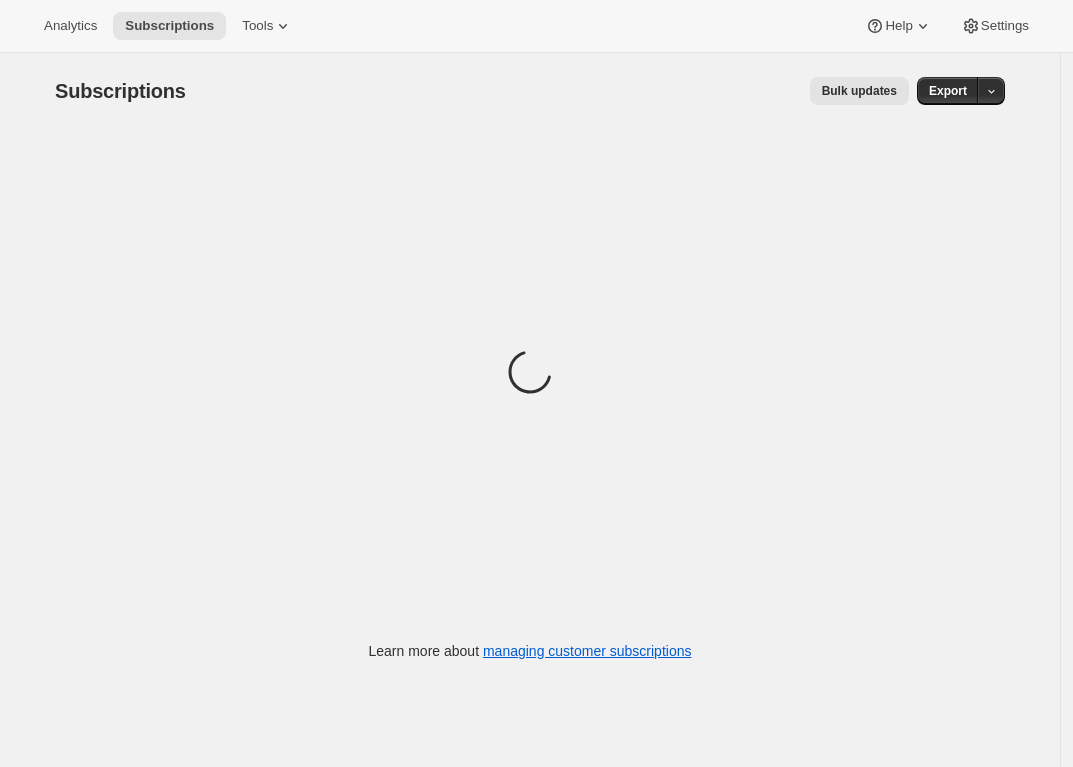 scroll, scrollTop: 0, scrollLeft: 0, axis: both 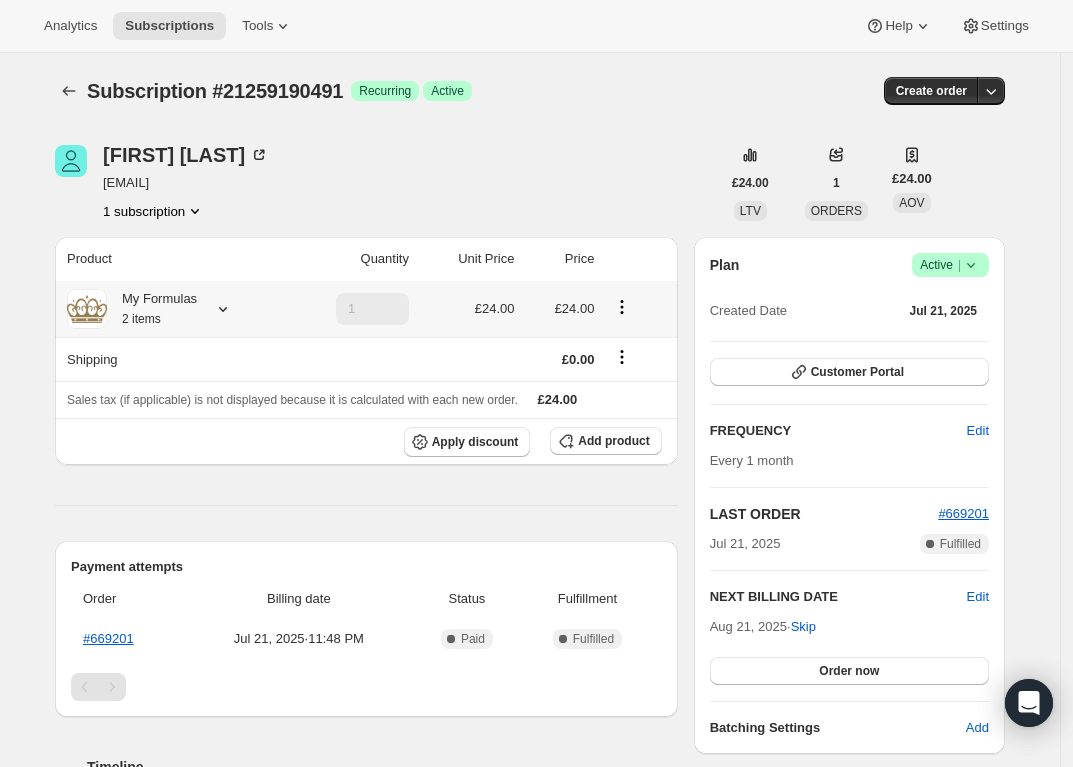 click 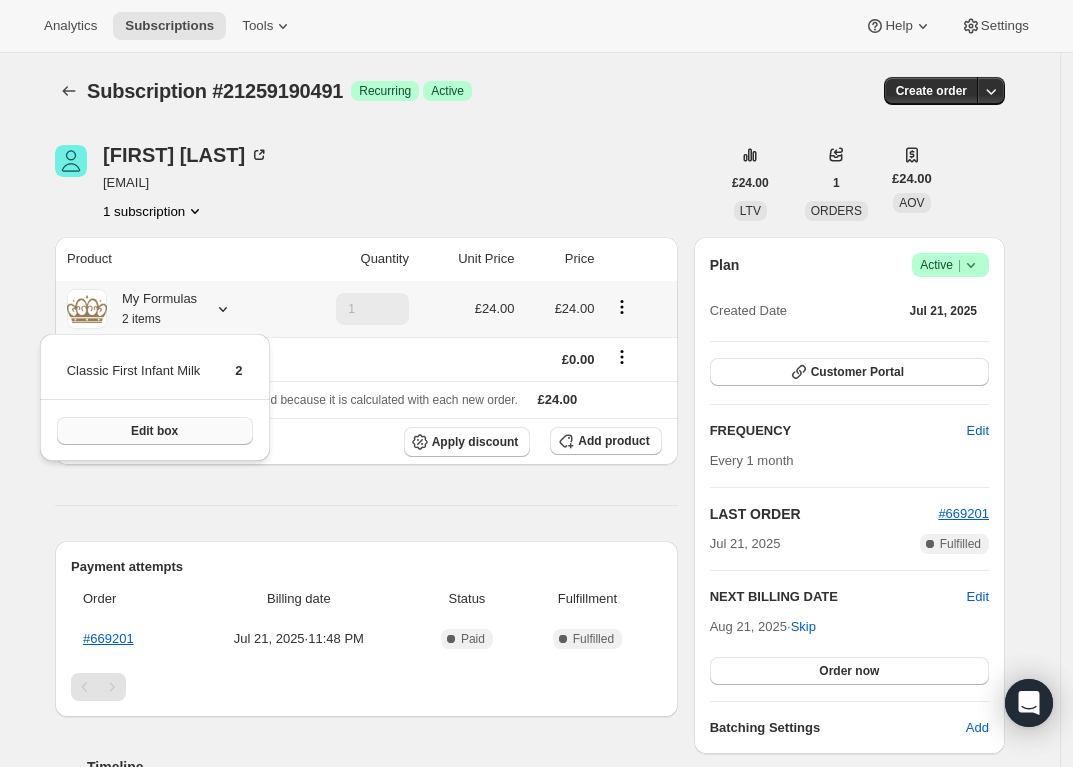 click on "Edit box" at bounding box center (155, 431) 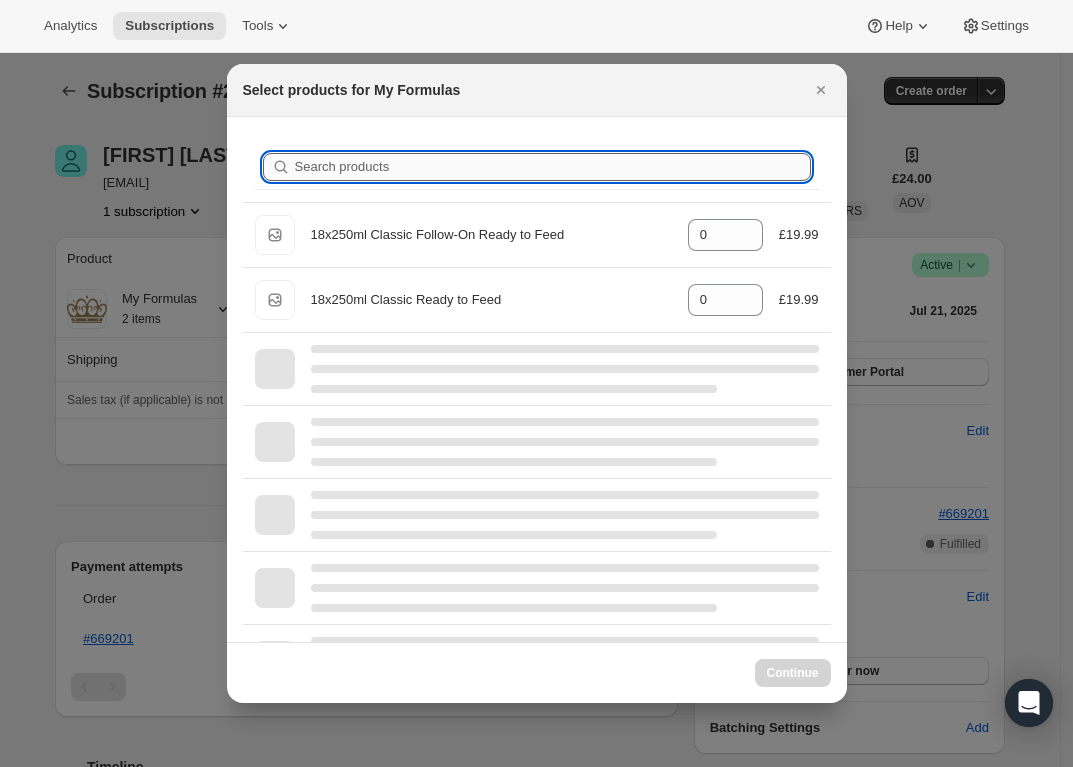 click on "Search products" at bounding box center [553, 167] 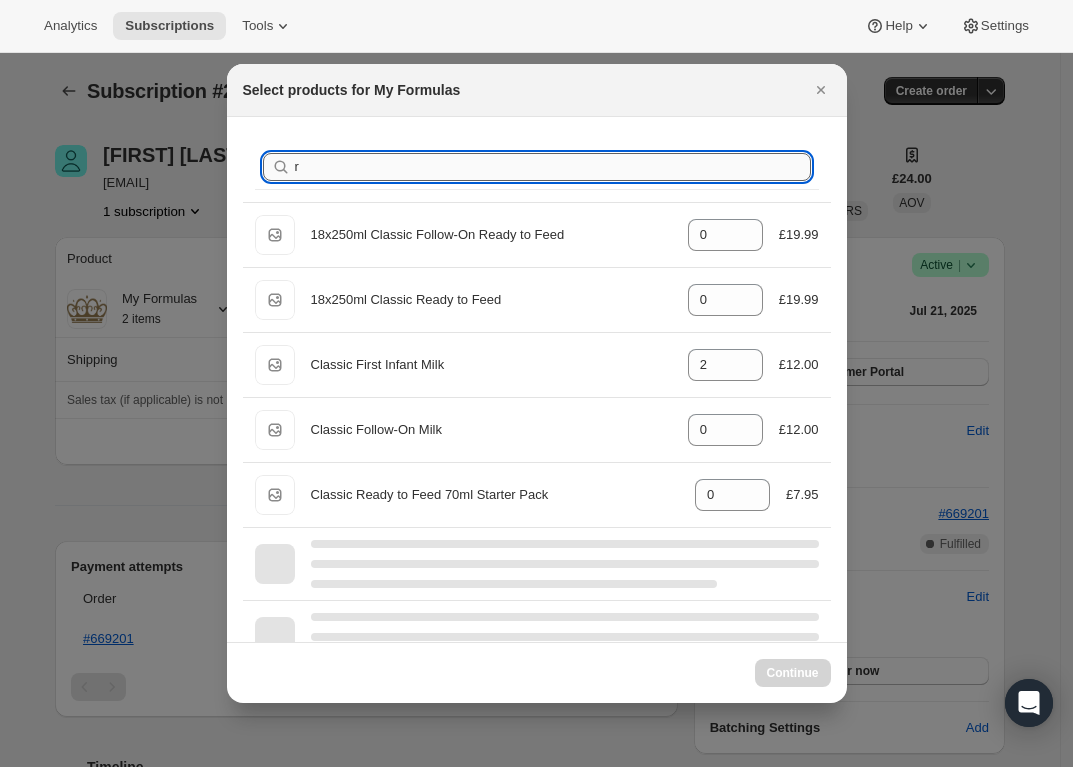 type on "re" 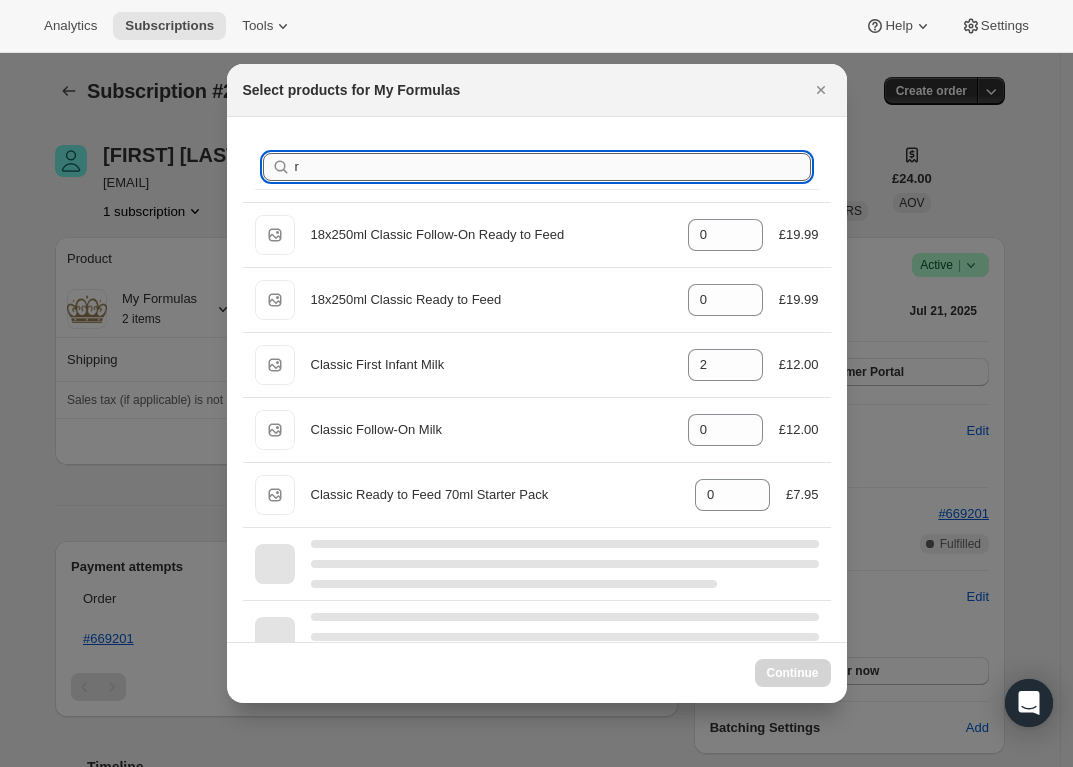 type on "0" 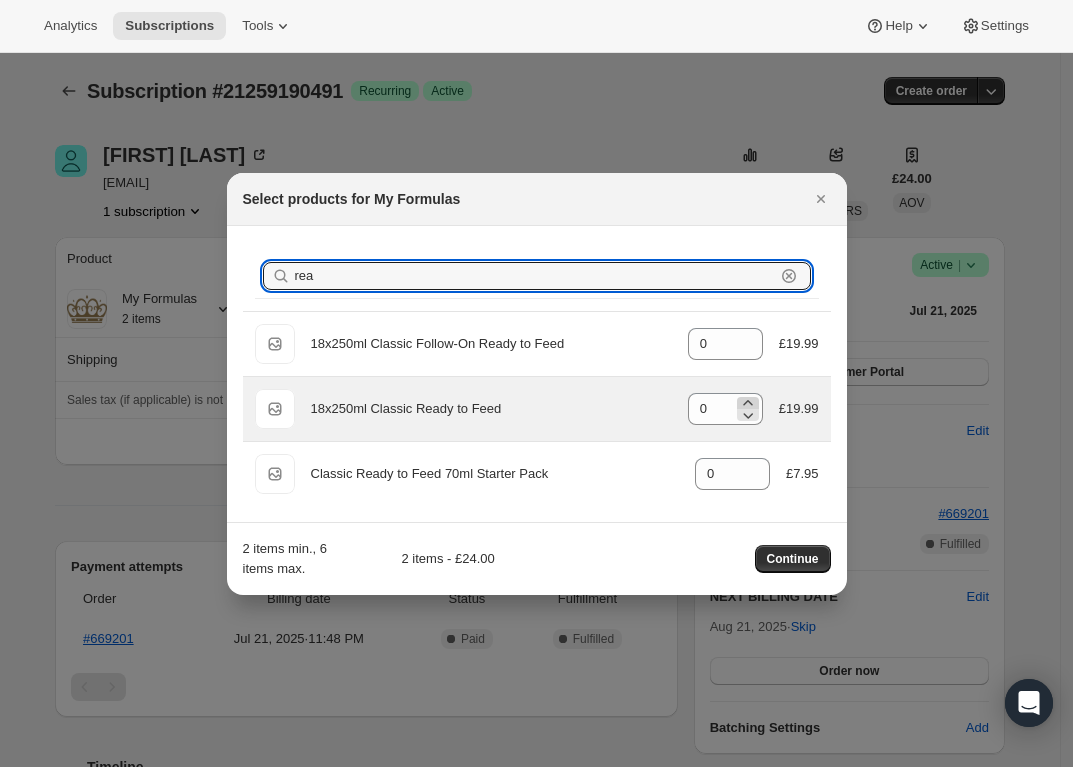 type on "rea" 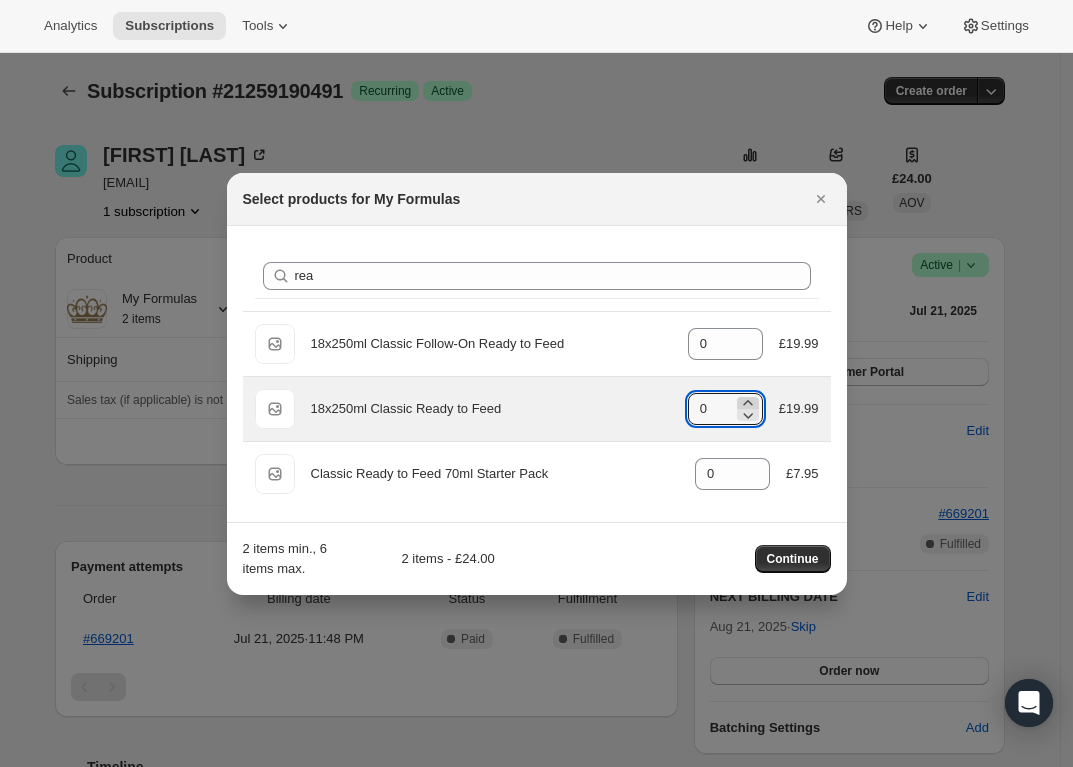 click 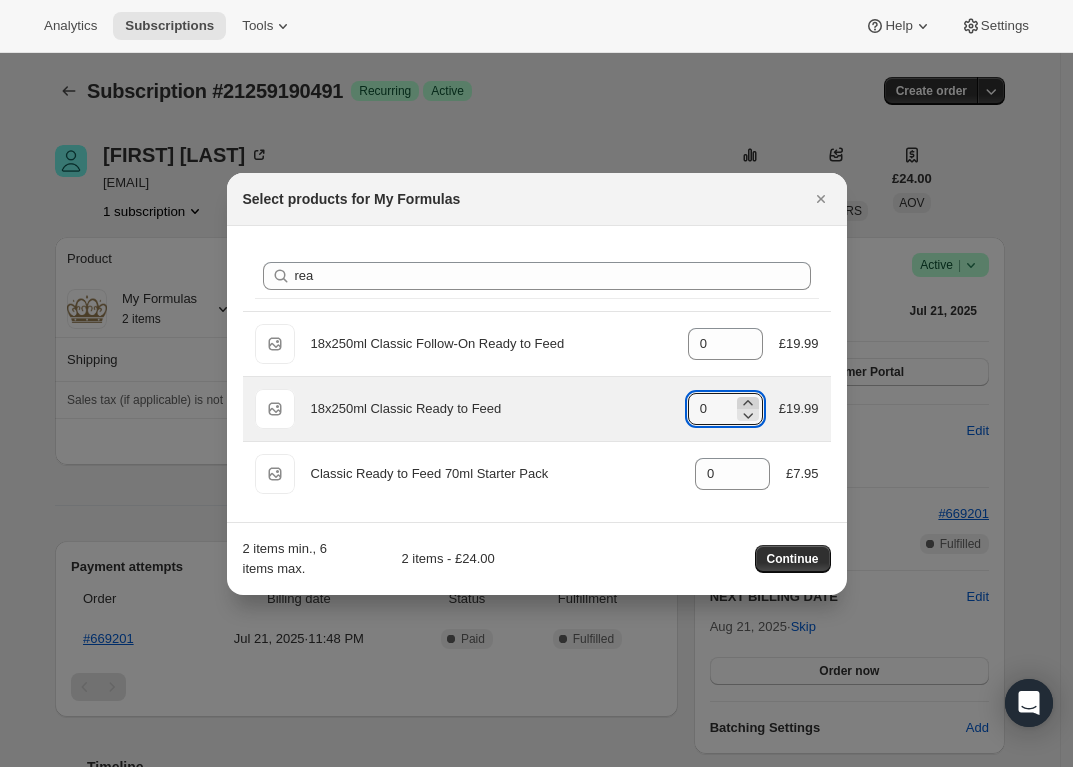 type on "1" 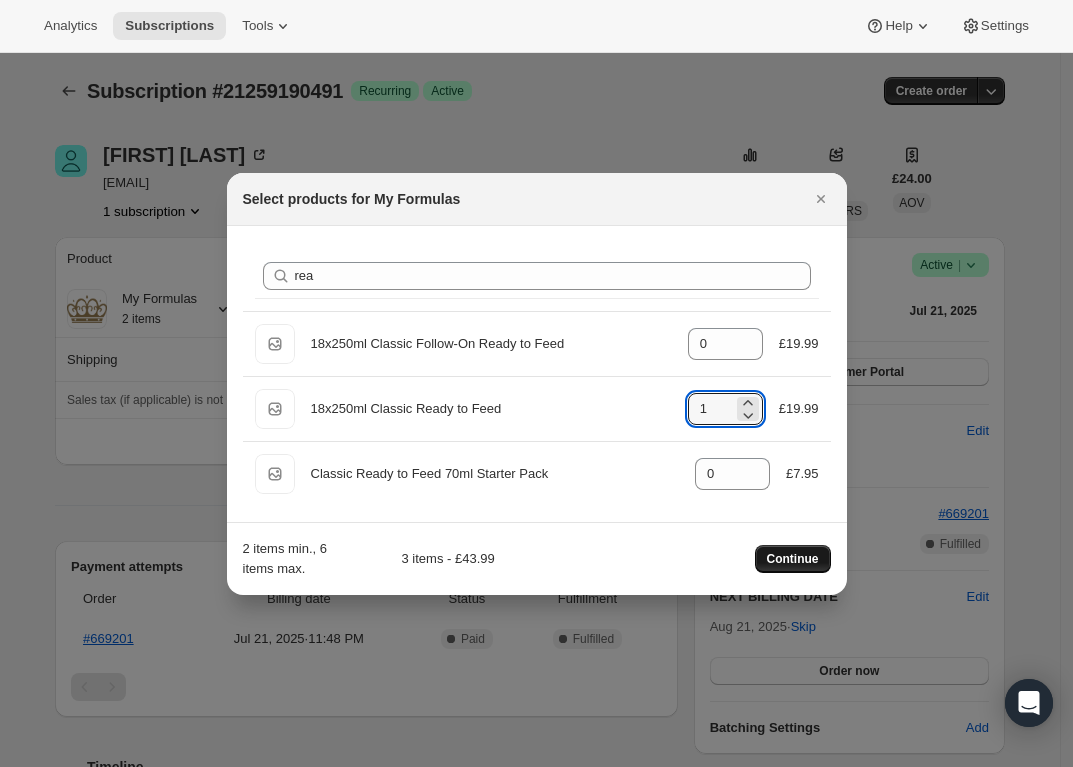 click on "Continue" at bounding box center [793, 559] 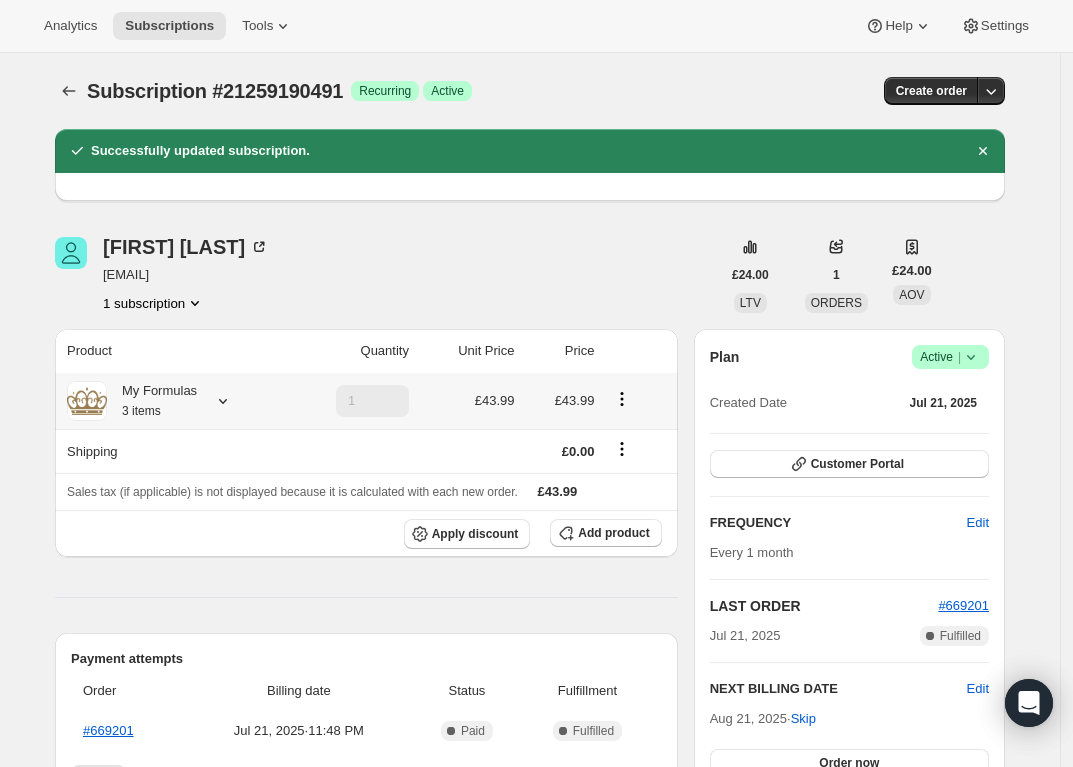 click 